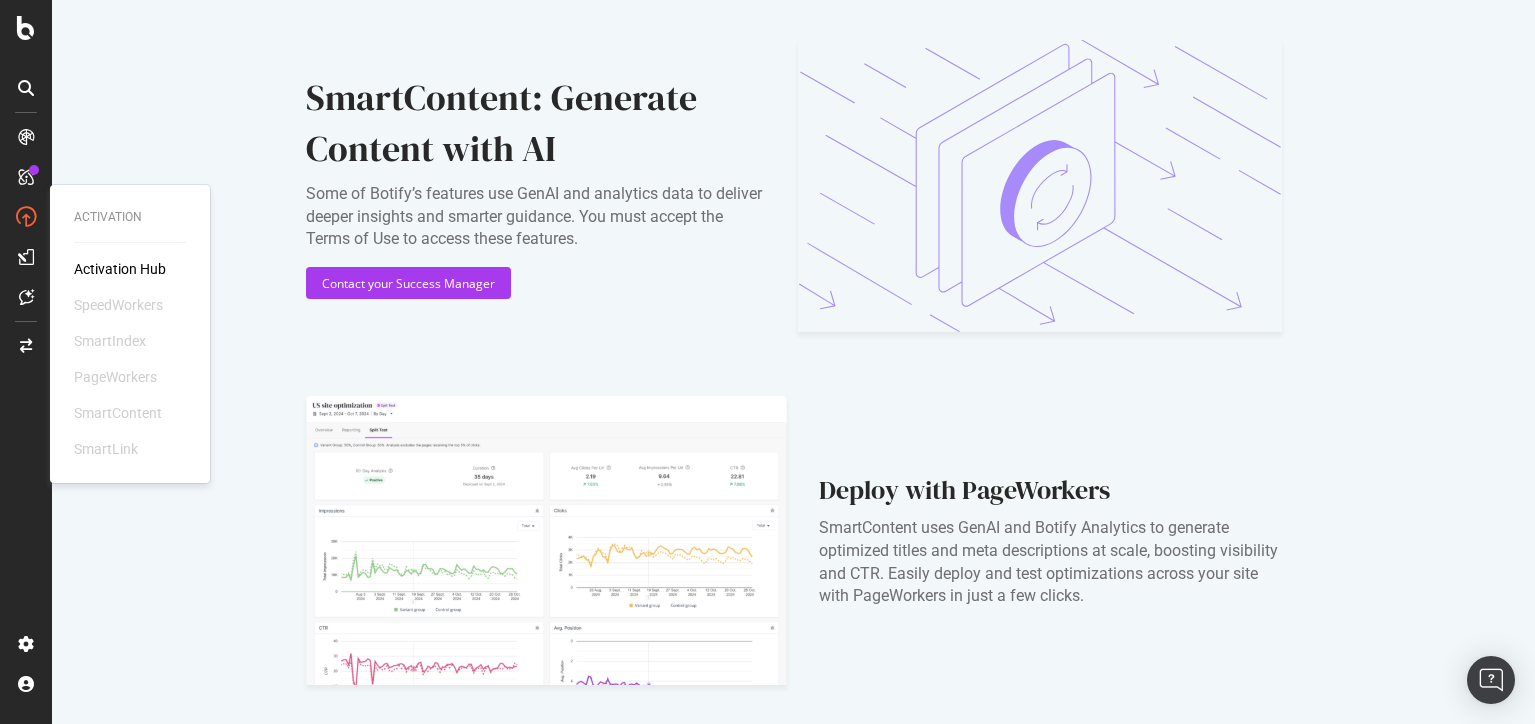 scroll, scrollTop: 0, scrollLeft: 0, axis: both 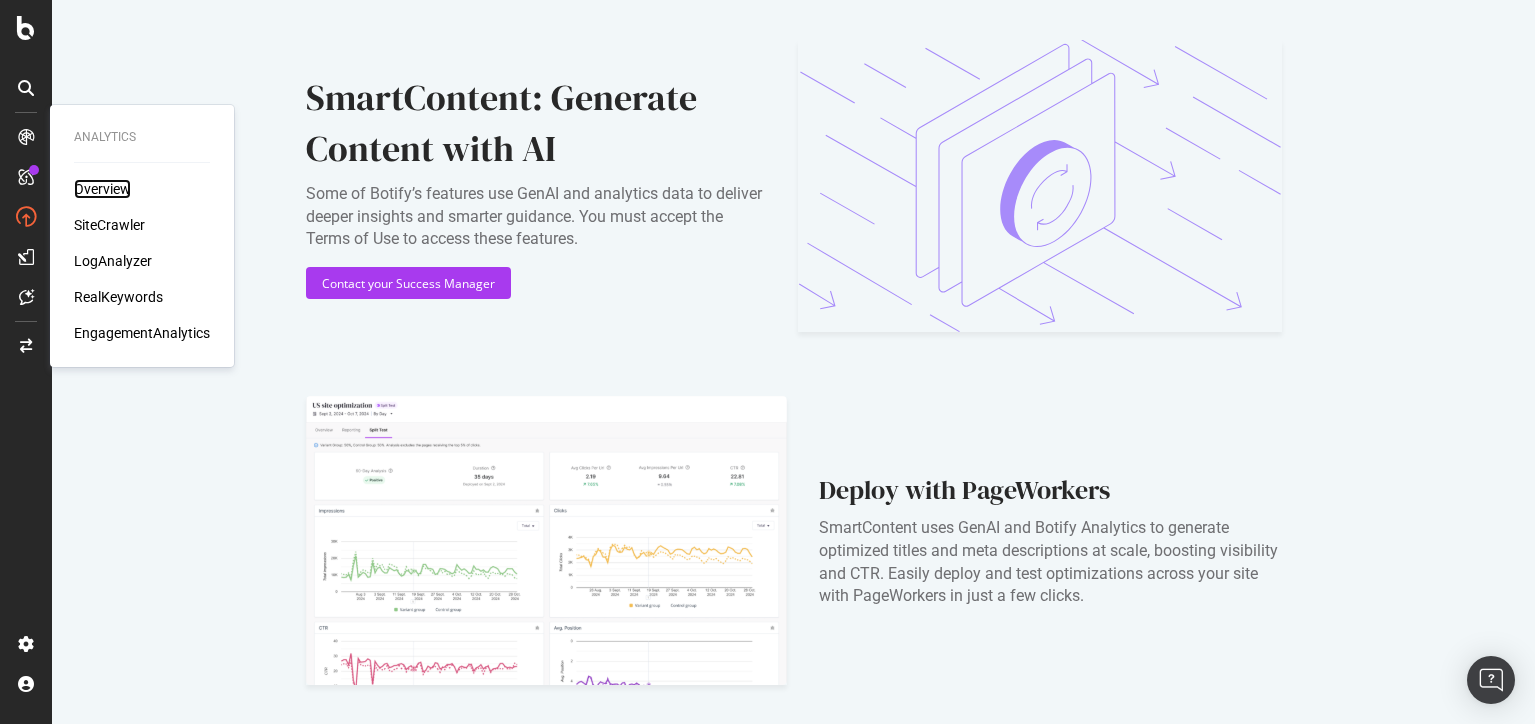 click on "Overview" at bounding box center (102, 189) 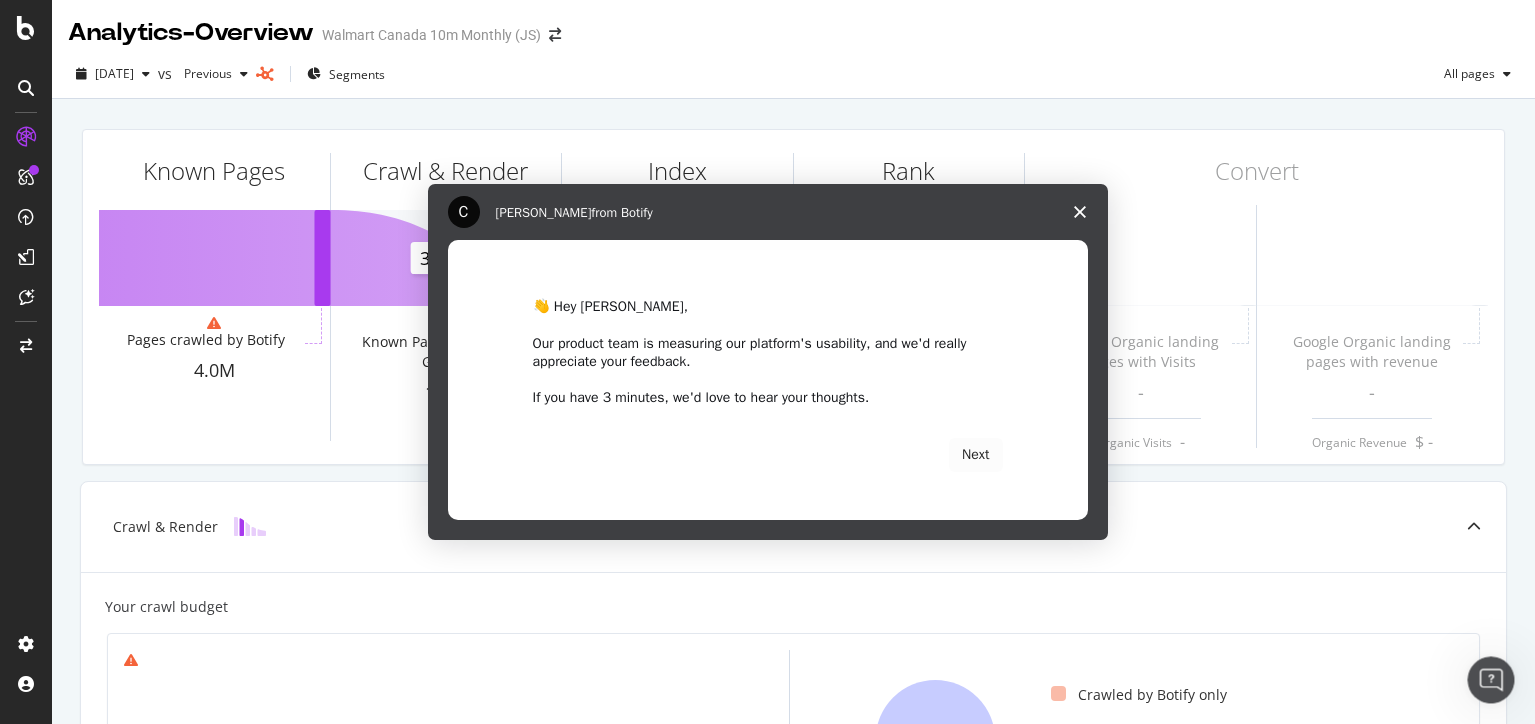 scroll, scrollTop: 0, scrollLeft: 0, axis: both 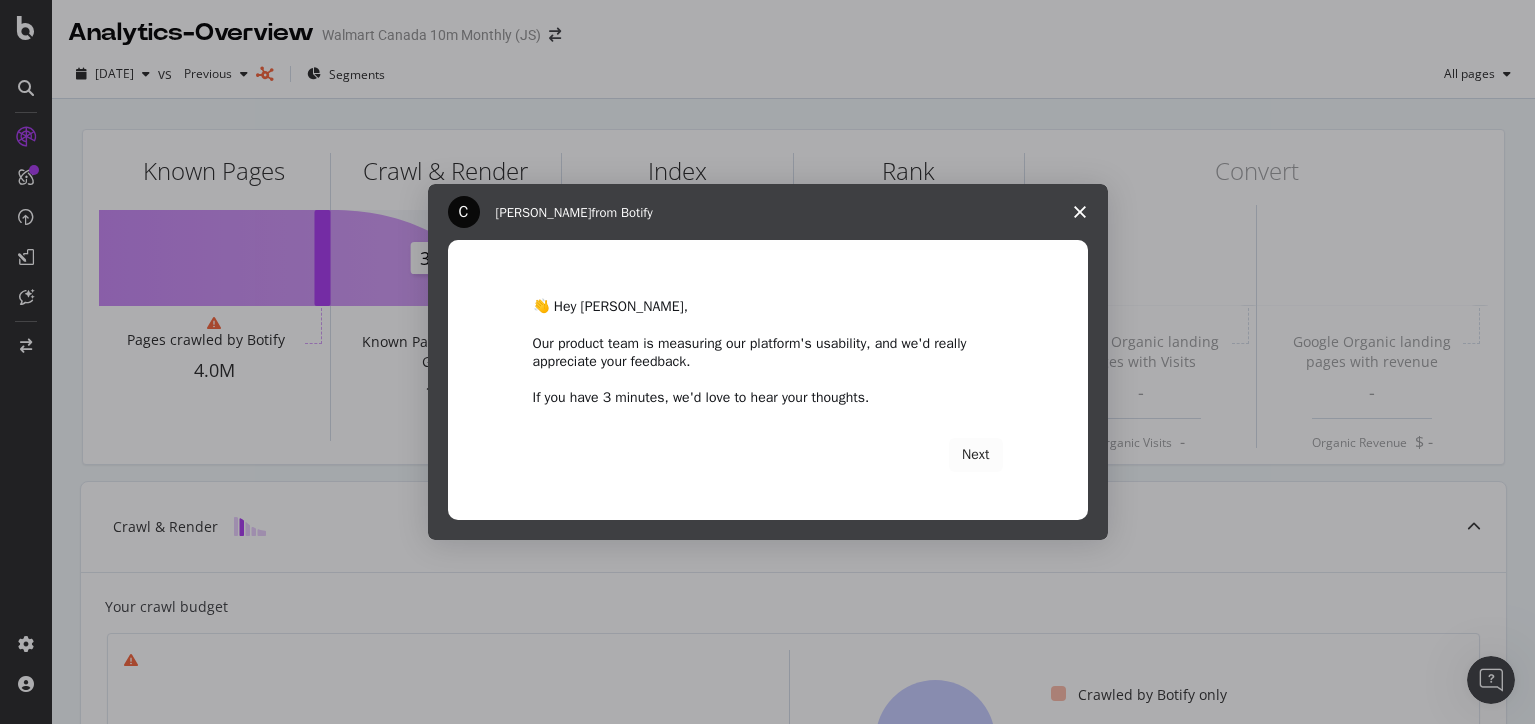 click at bounding box center (1080, 212) 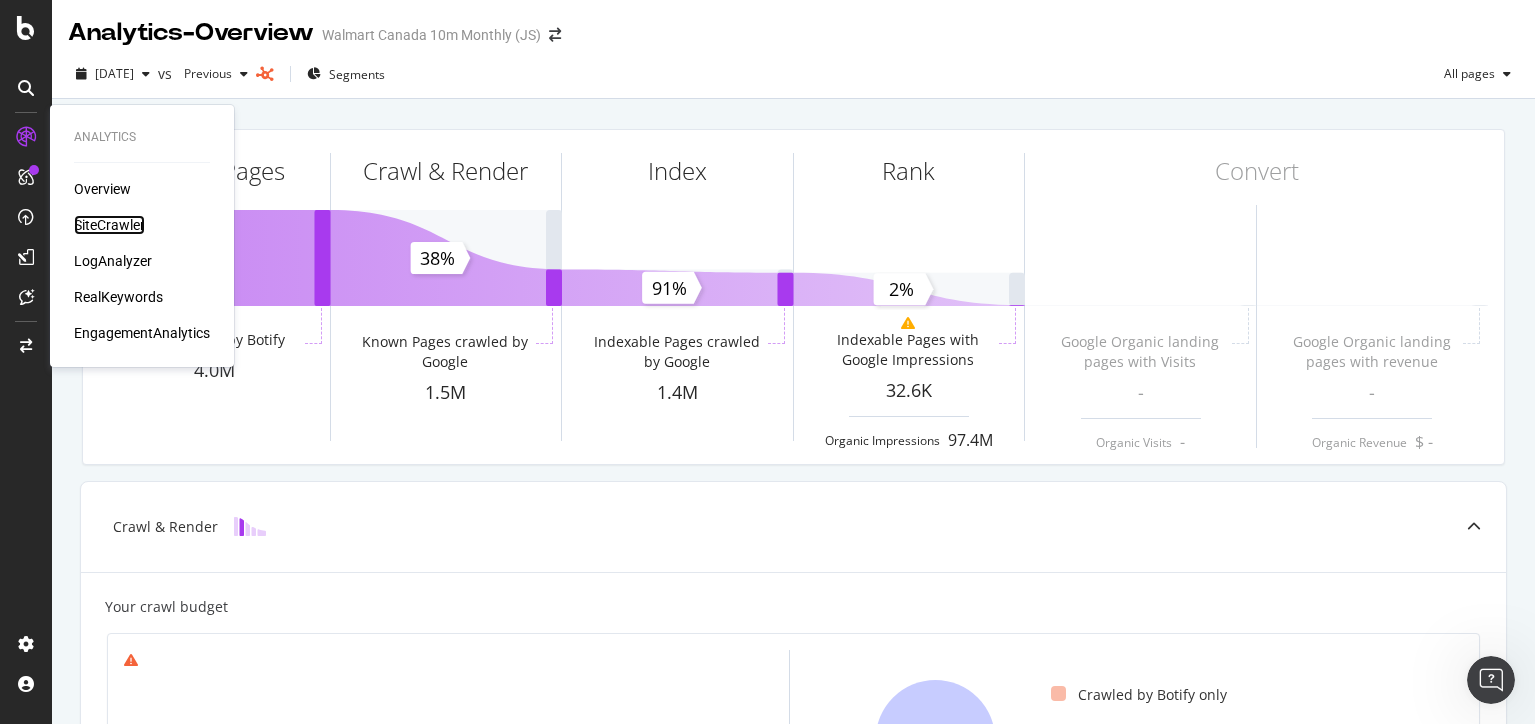 click on "SiteCrawler" at bounding box center (109, 225) 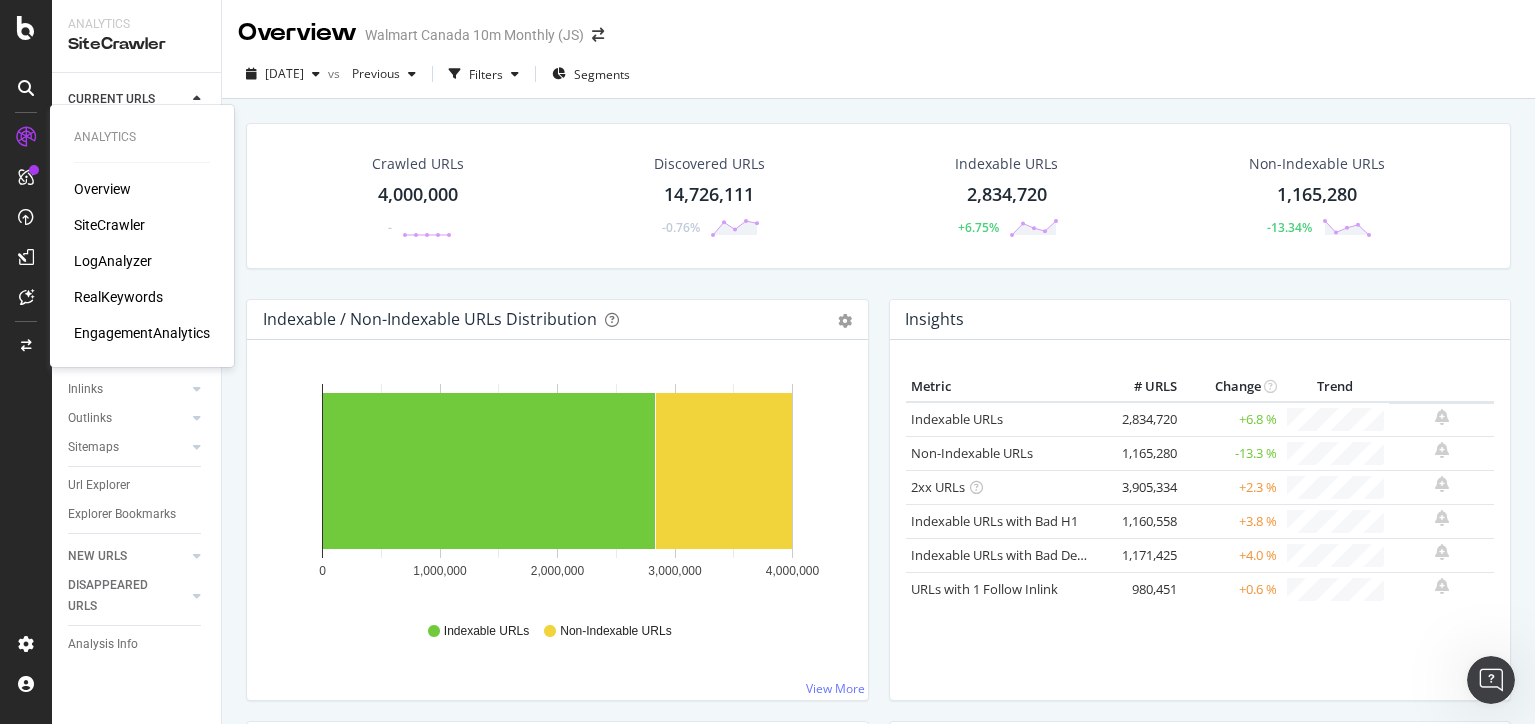 click on "RealKeywords" at bounding box center (118, 297) 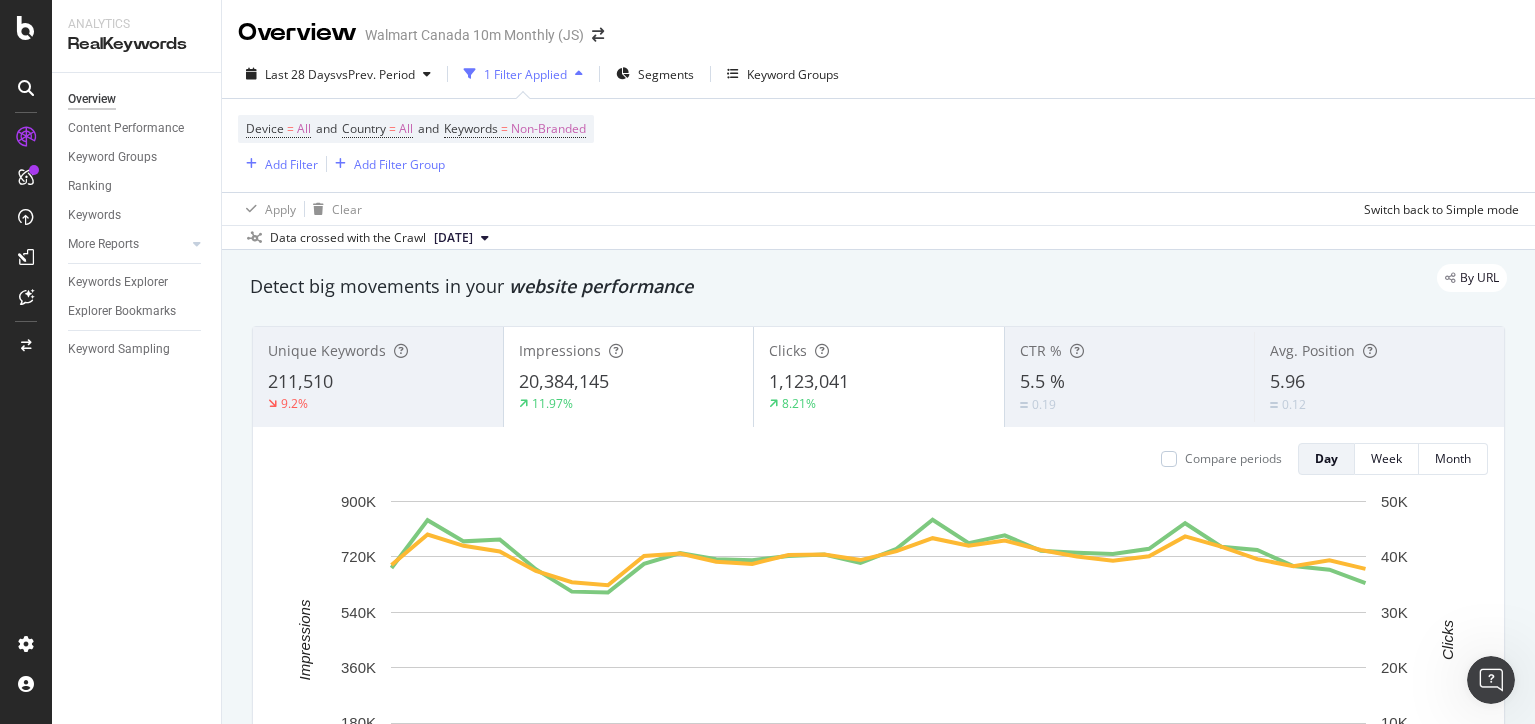 click on "By URL Detect big movements in your   website performance Unique Keywords 211,510 9.2% Impressions 20,384,145 11.97% Clicks 1,123,041 8.21% CTR % 5.5 % 0.19 Avg. Position 5.96 0.12 Compare periods Day Week Month [DATE] [DATE] [DATE] [DATE] [DATE] [DATE] [DATE] [DATE] [DATE] 0 180K 360K 540K 720K 900K 0 10K 20K 30K 40K 50K Impressions Clicks Date Impressions Clicks [DATE] 684,175 38,533 [DATE] 839,344 44,038 [DATE] 770,500 42,005 [DATE] 776,746 40,976 [DATE] 679,888 37,462 [DATE] 607,131 35,437 [DATE] 604,090 34,877 [DATE] 697,453 40,176 [DATE] 732,390 40,624 [DATE] 712,362 39,144 [DATE] 709,262 38,735 [DATE] 722,988 40,352 [DATE] 727,912 40,427 [DATE] 700,502 39,428 [DATE] 746,369 41,033 [DATE] 840,762 43,381 [DATE] 764,716 42,005 [DATE] 789,945 42,964 [DATE] 740,026 41,250 [DATE] 733,534 40,072 [DATE] 729,614 39,320 [DATE] 746,259 40,117" at bounding box center (878, 2151) 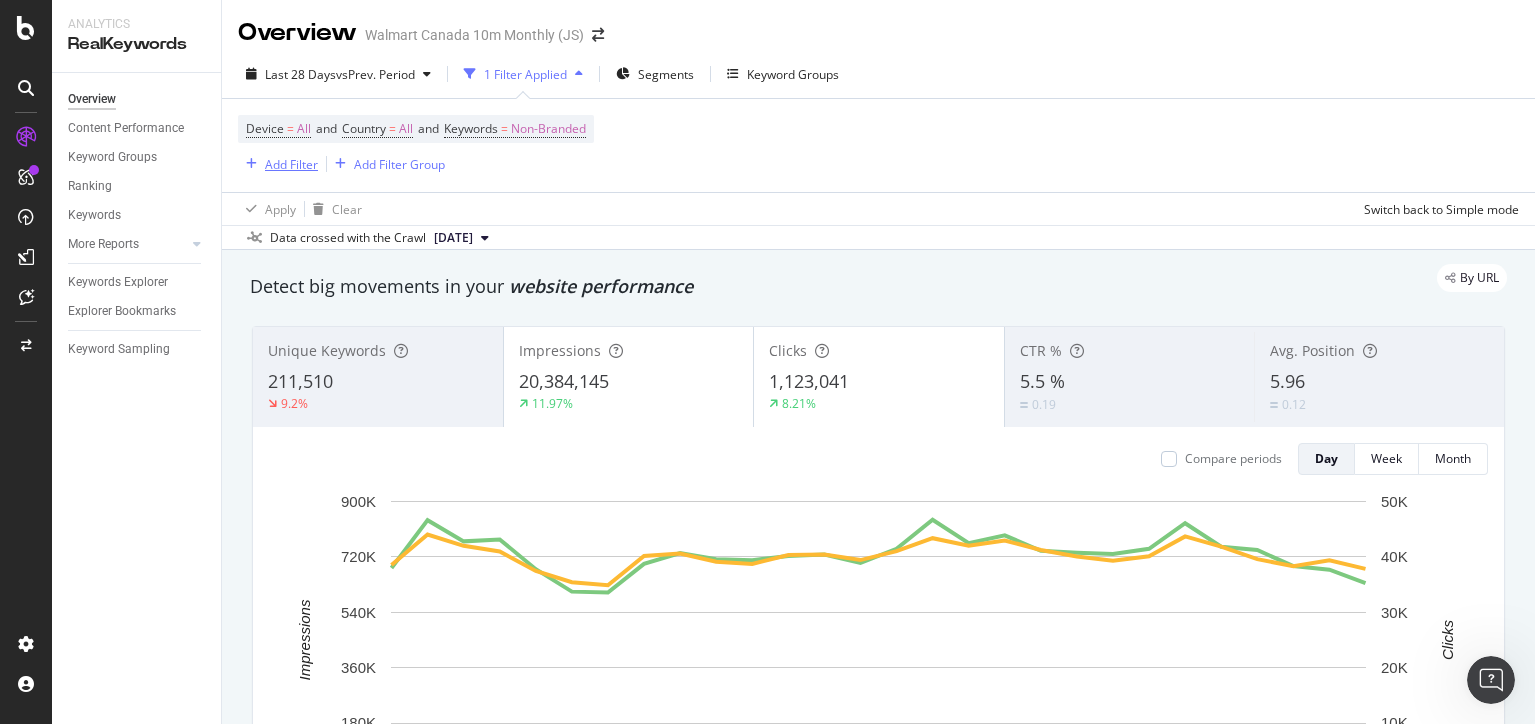 click on "Add Filter" at bounding box center [291, 164] 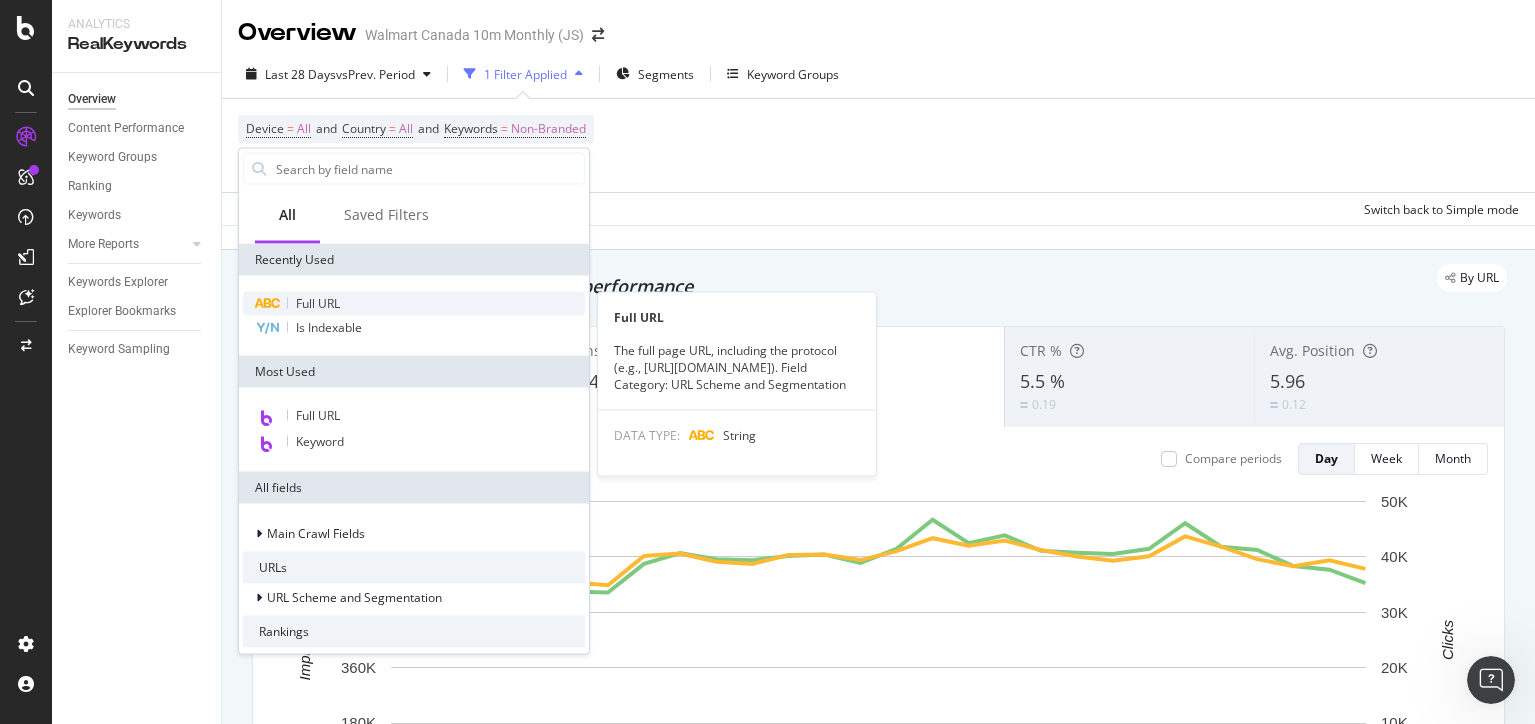 click on "Full URL" at bounding box center (414, 304) 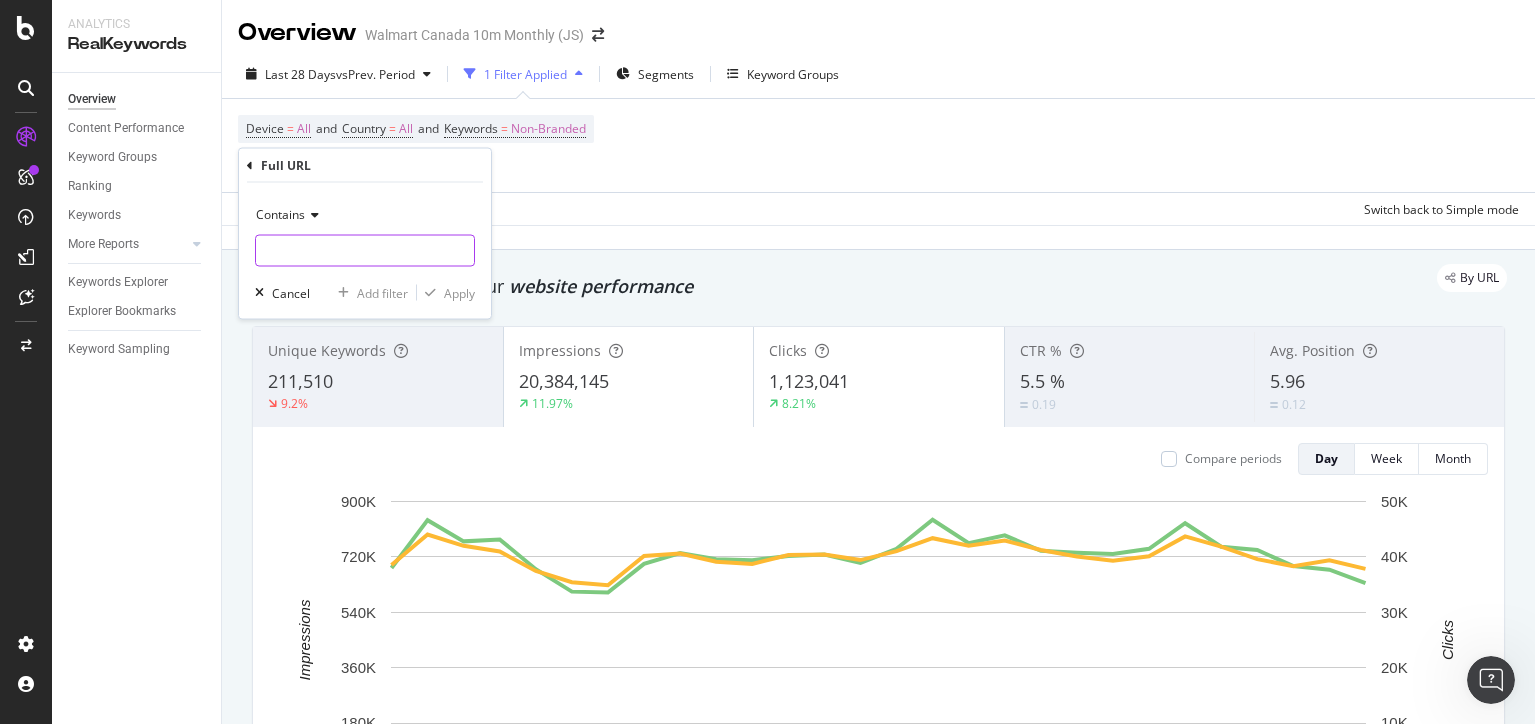 click at bounding box center [365, 251] 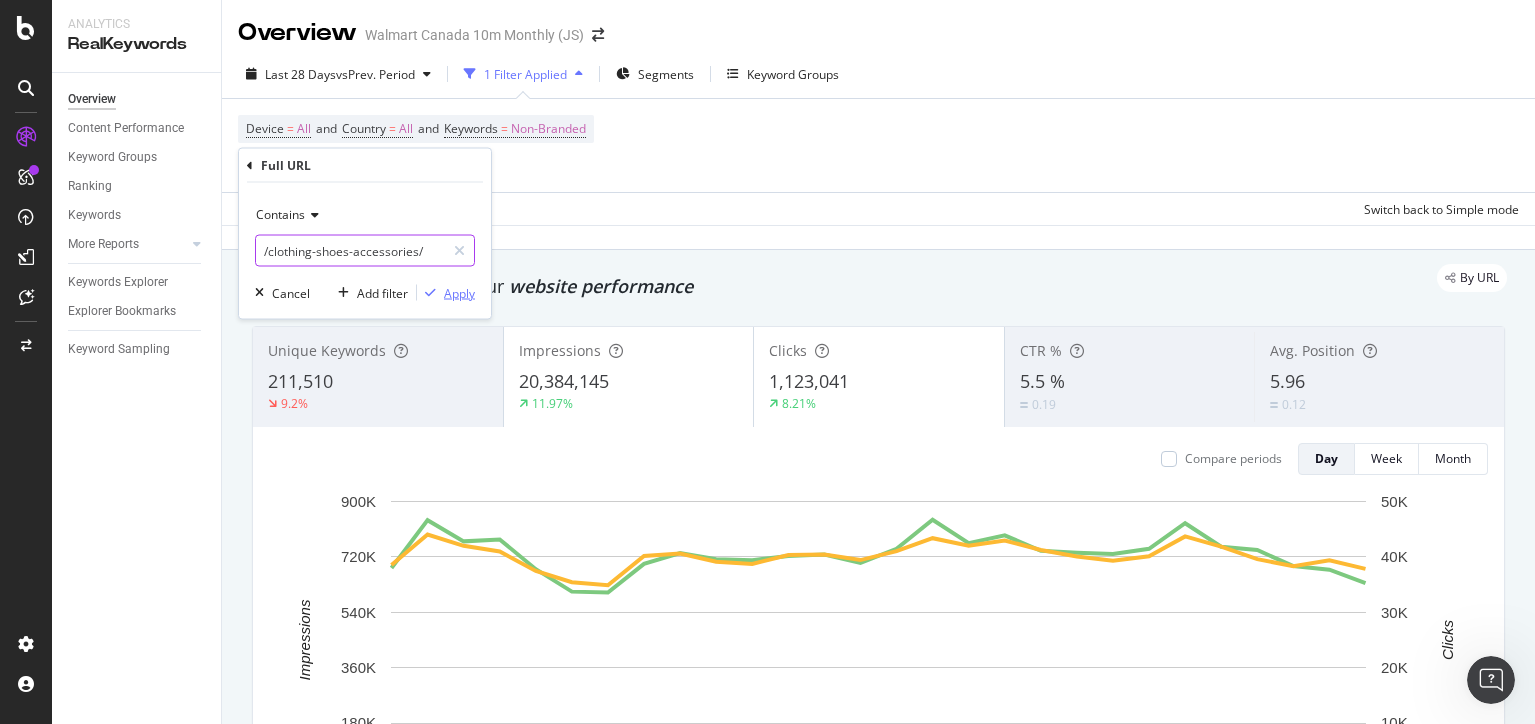 type on "/clothing-shoes-accessories/" 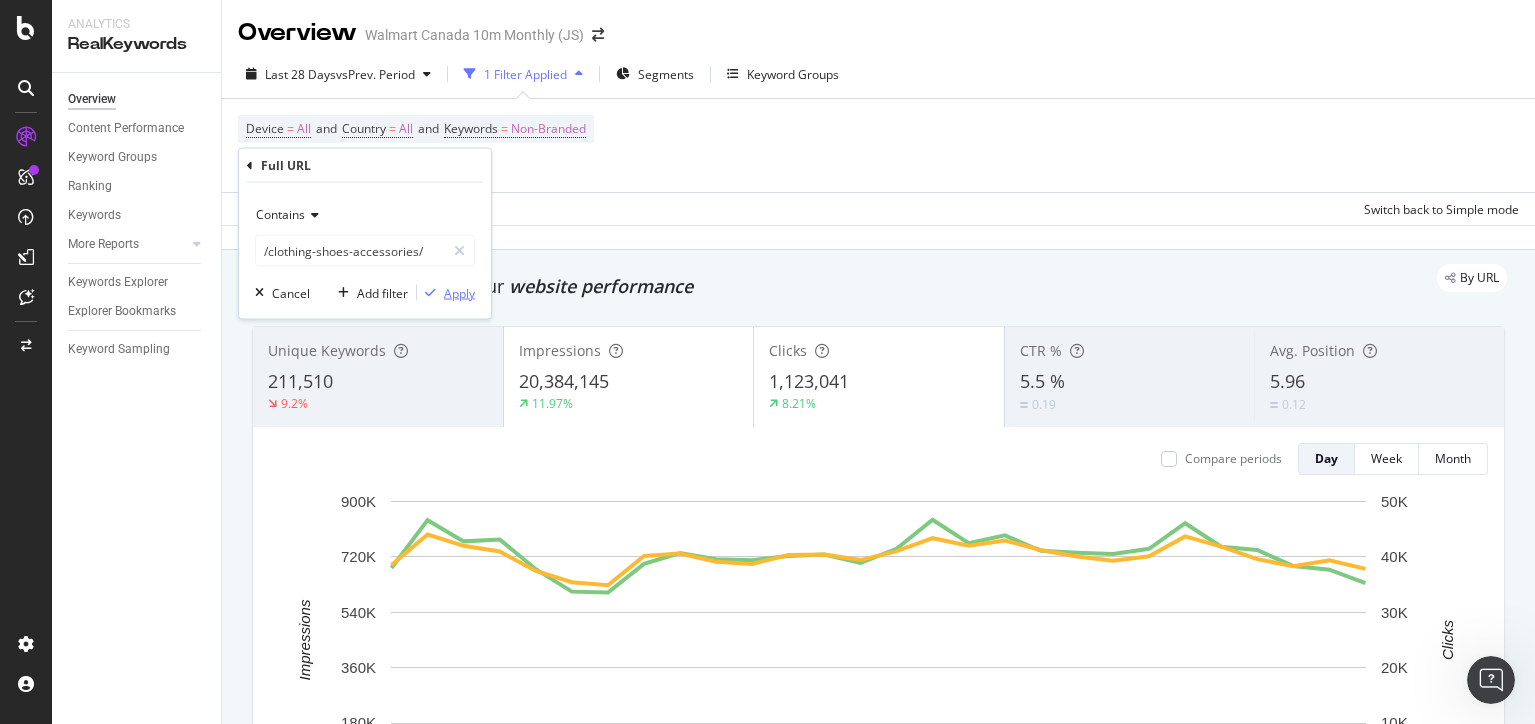 click on "Apply" at bounding box center (459, 292) 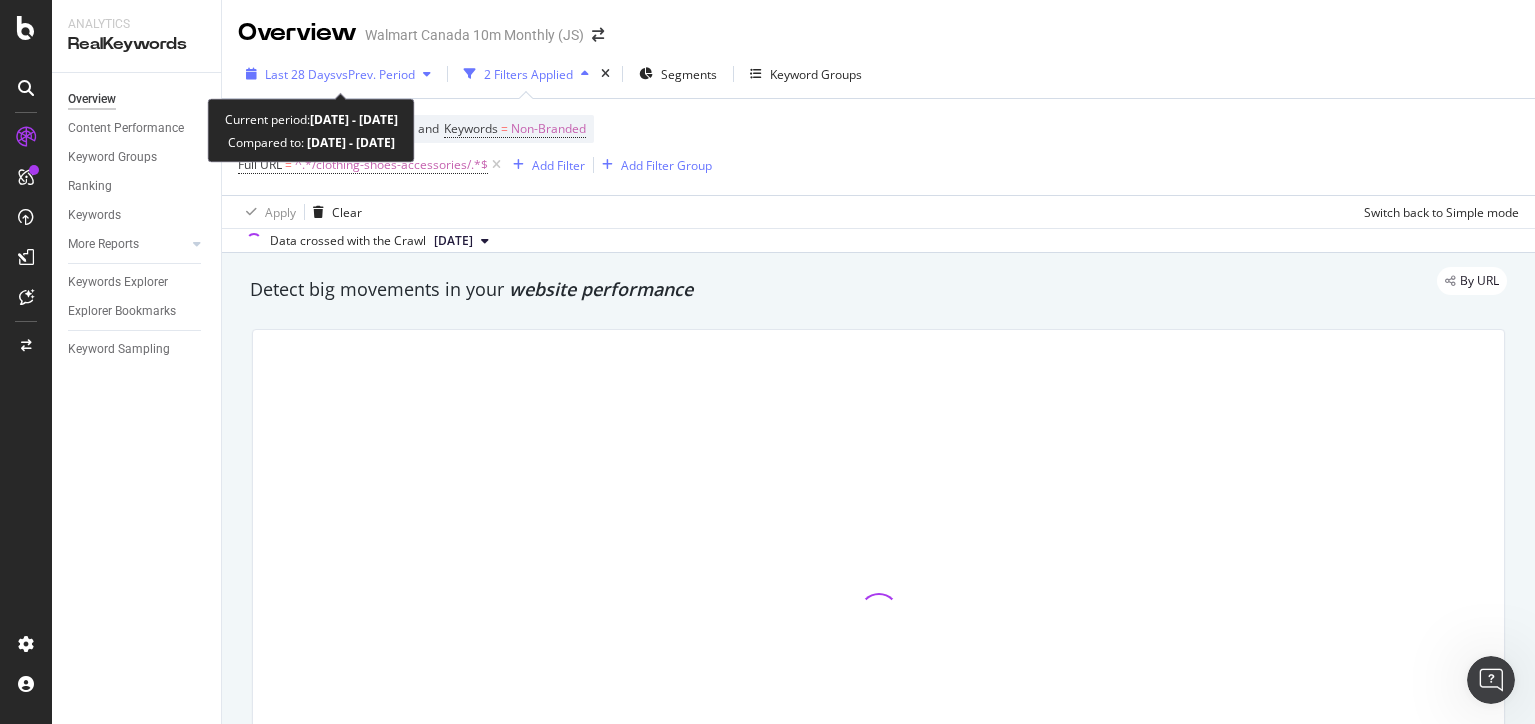 click on "vs  Prev. Period" at bounding box center [375, 74] 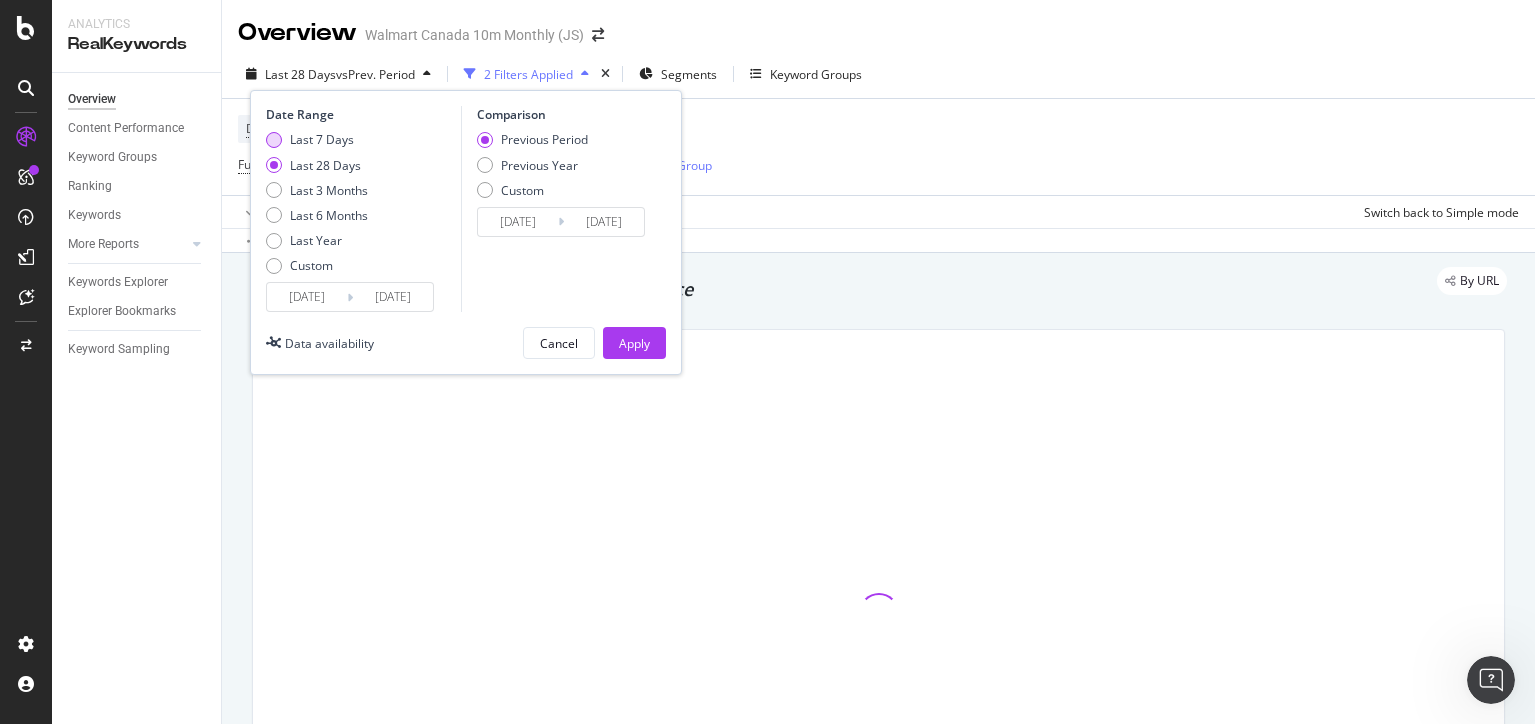 click on "Last 7 Days" at bounding box center [322, 139] 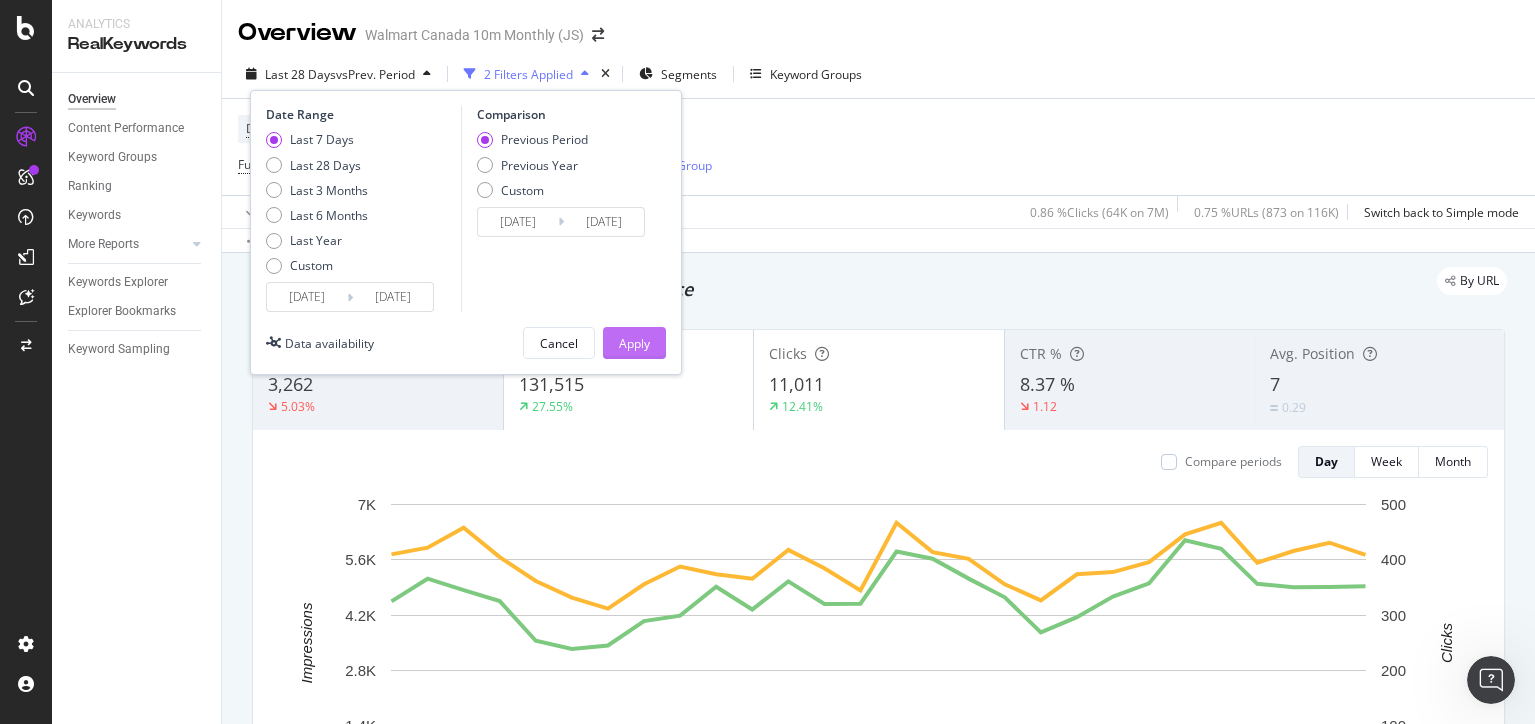 click on "Apply" at bounding box center (634, 343) 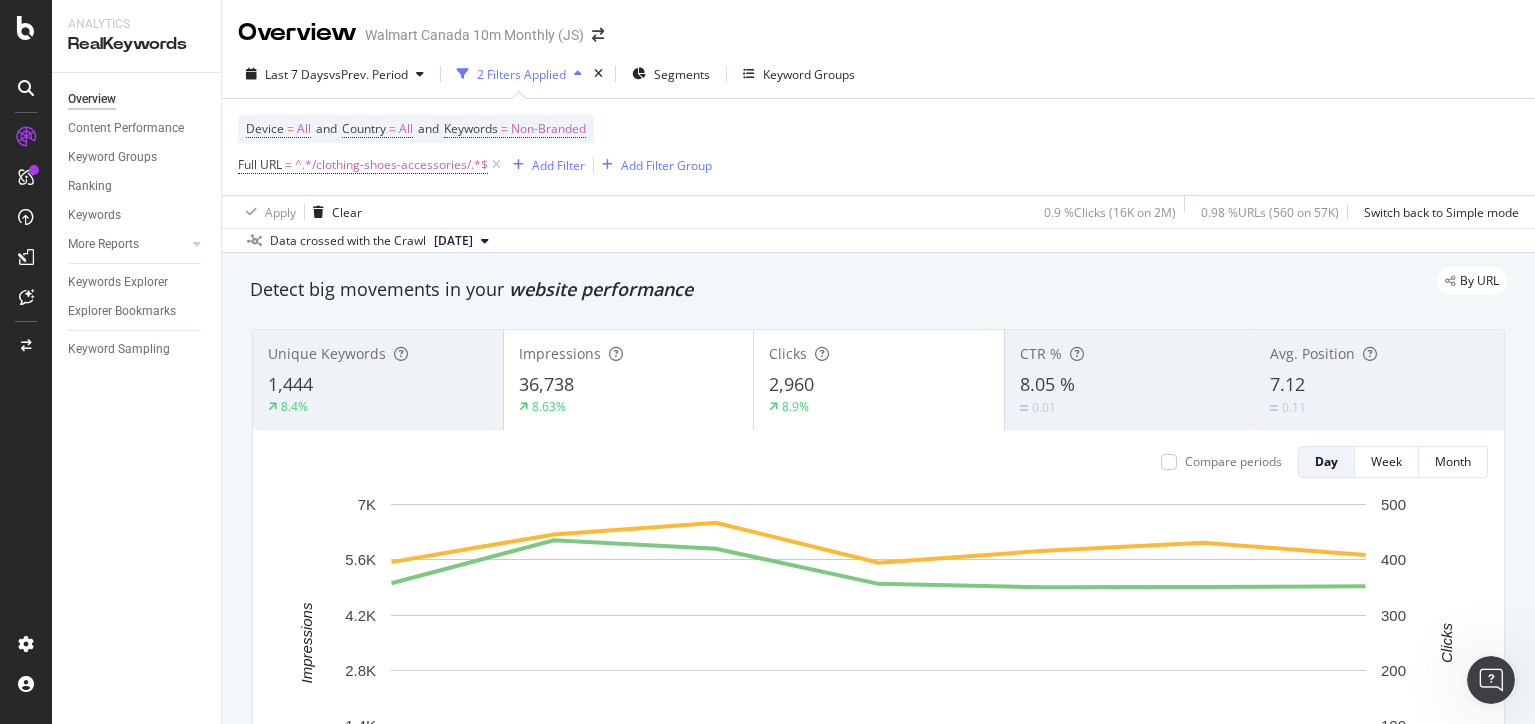 click on "By URL" at bounding box center [868, 281] 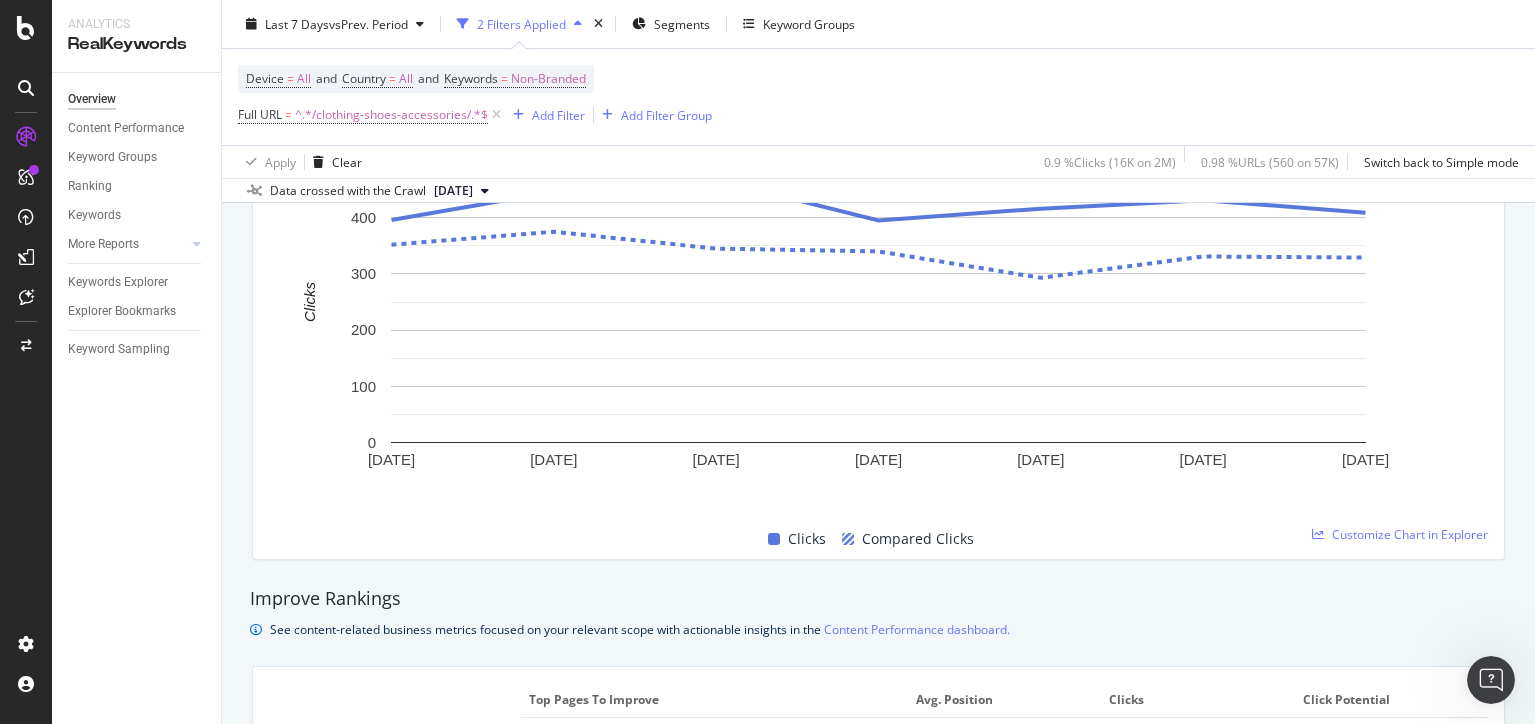 scroll, scrollTop: 839, scrollLeft: 0, axis: vertical 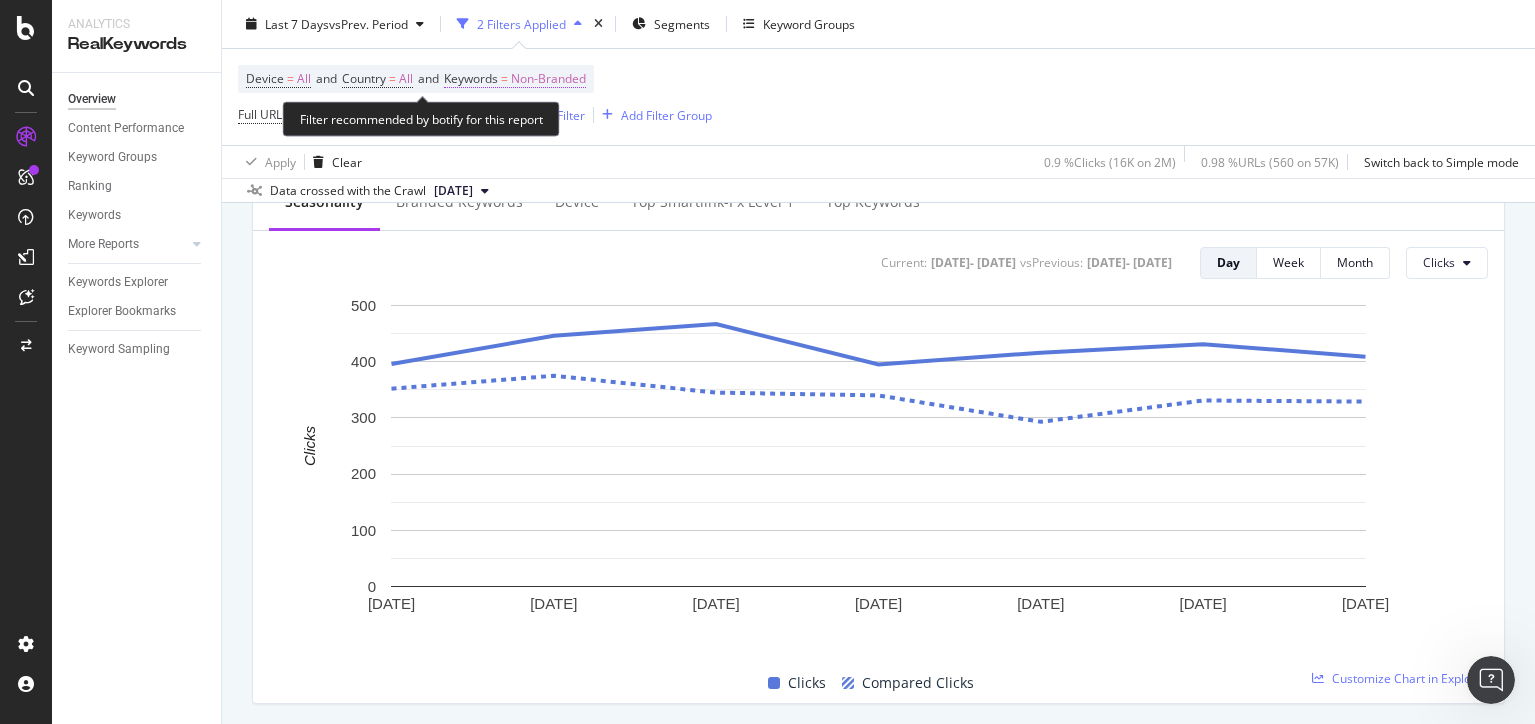 click on "Non-Branded" at bounding box center [548, 79] 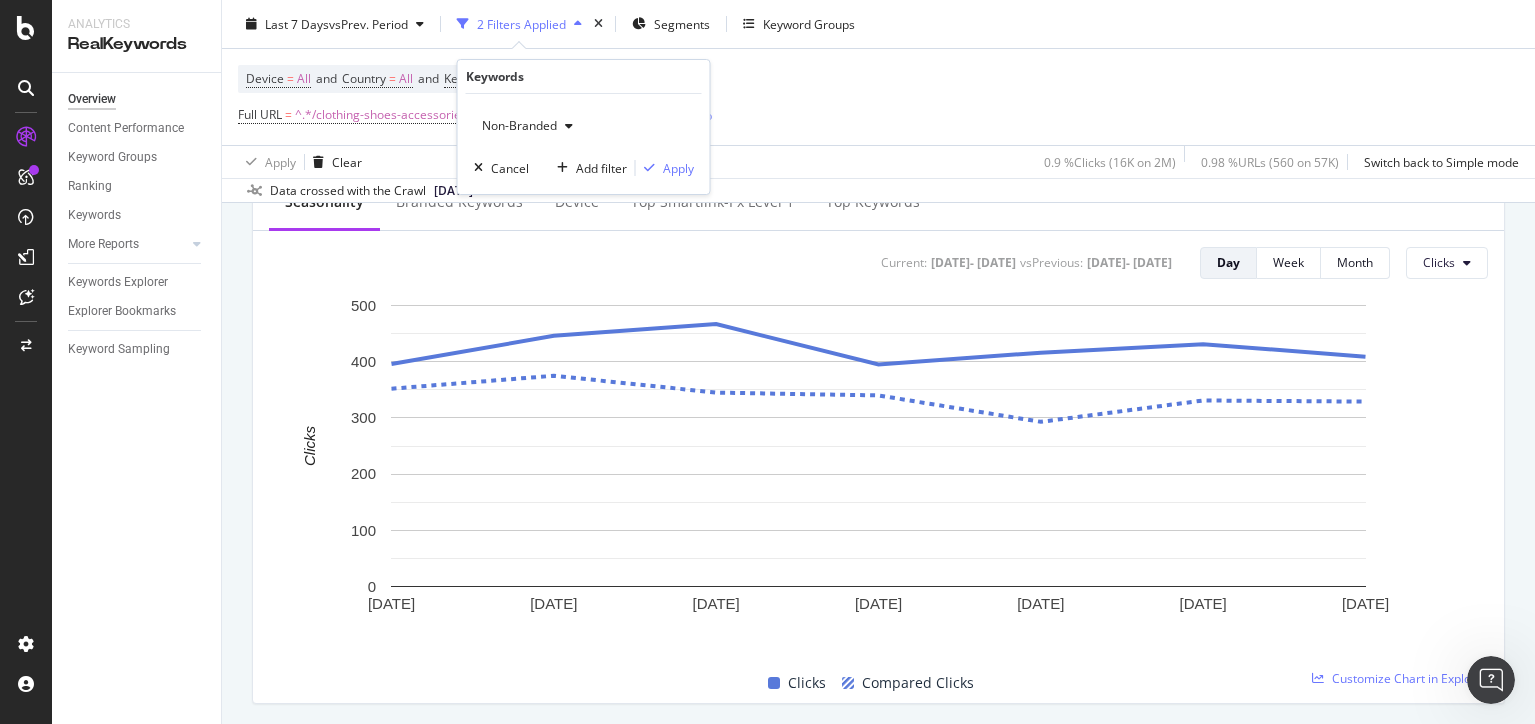 click on "Non-Branded" at bounding box center [515, 125] 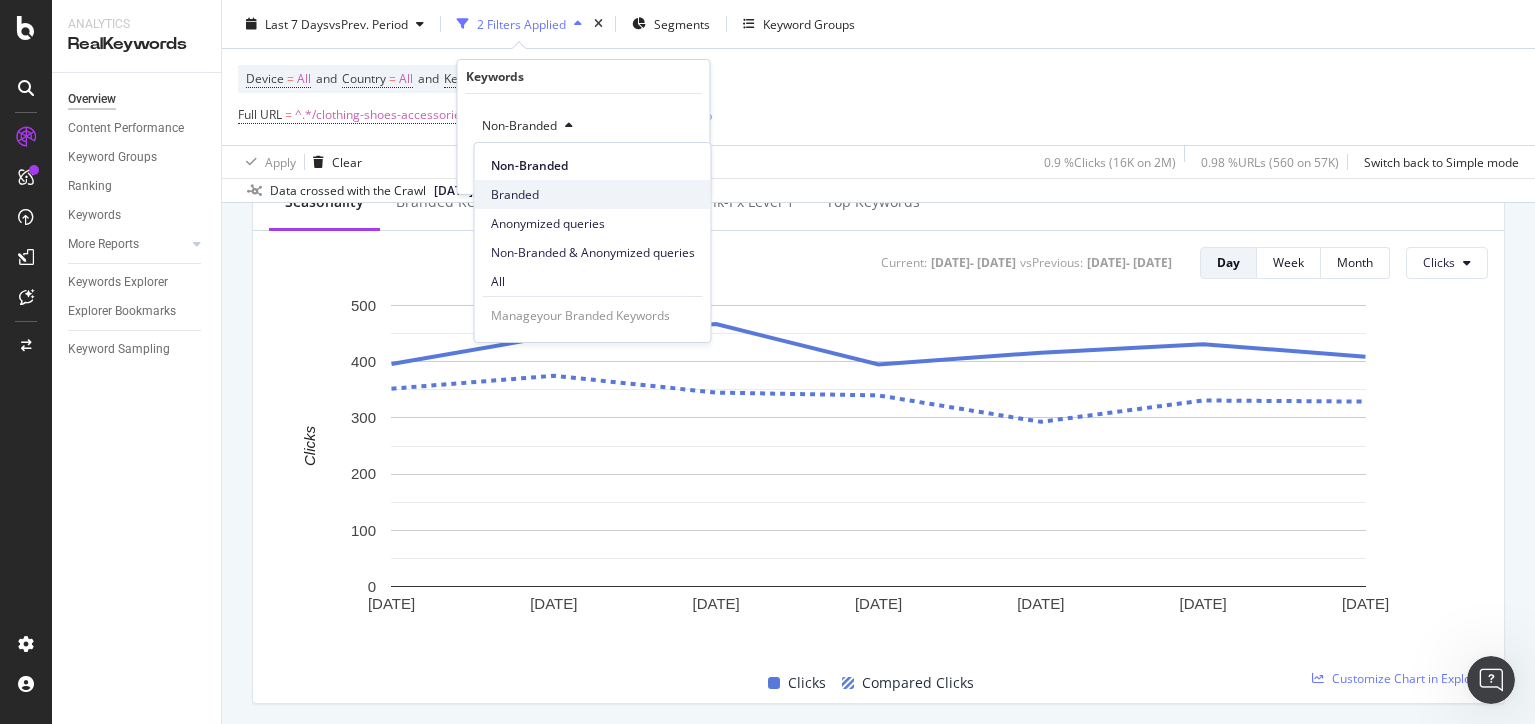 click on "Branded" at bounding box center [593, 195] 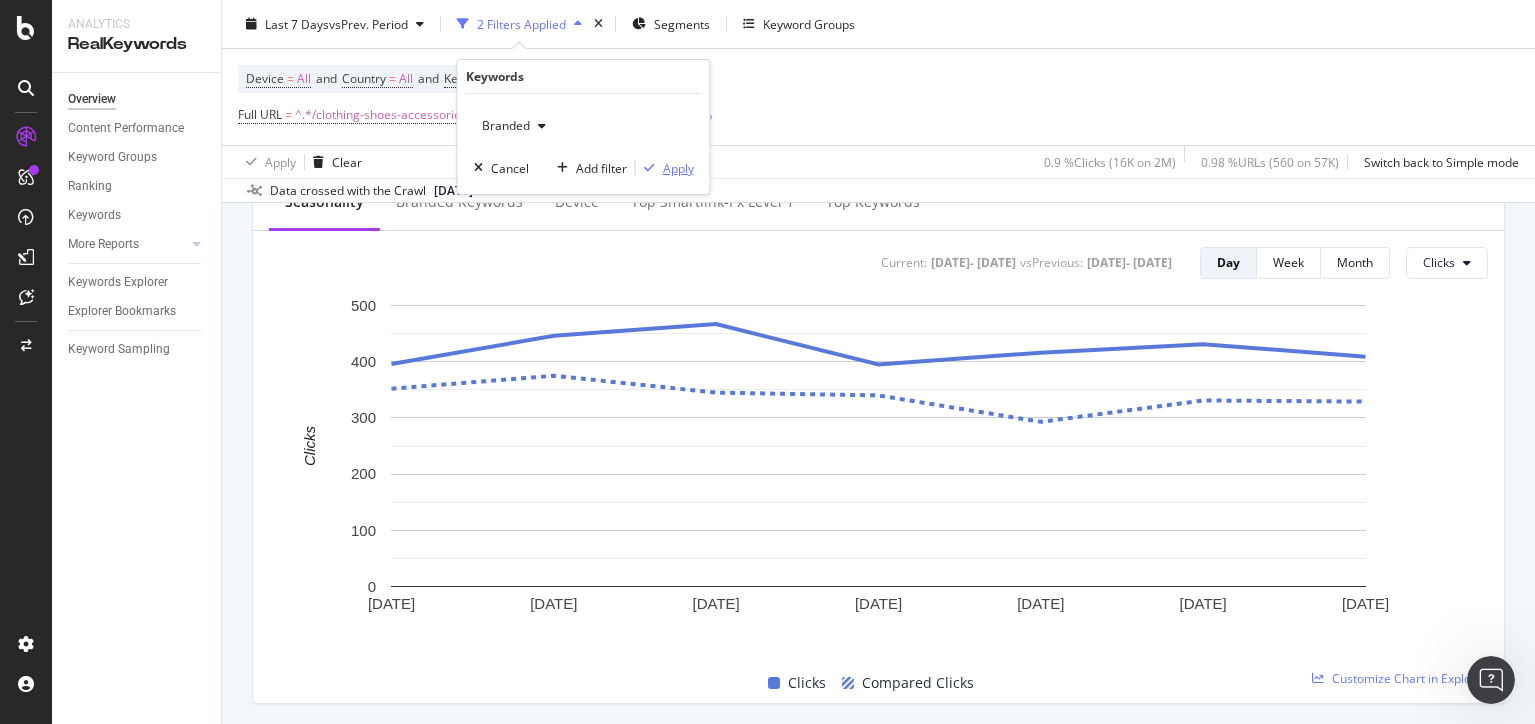 click on "Apply" at bounding box center (678, 168) 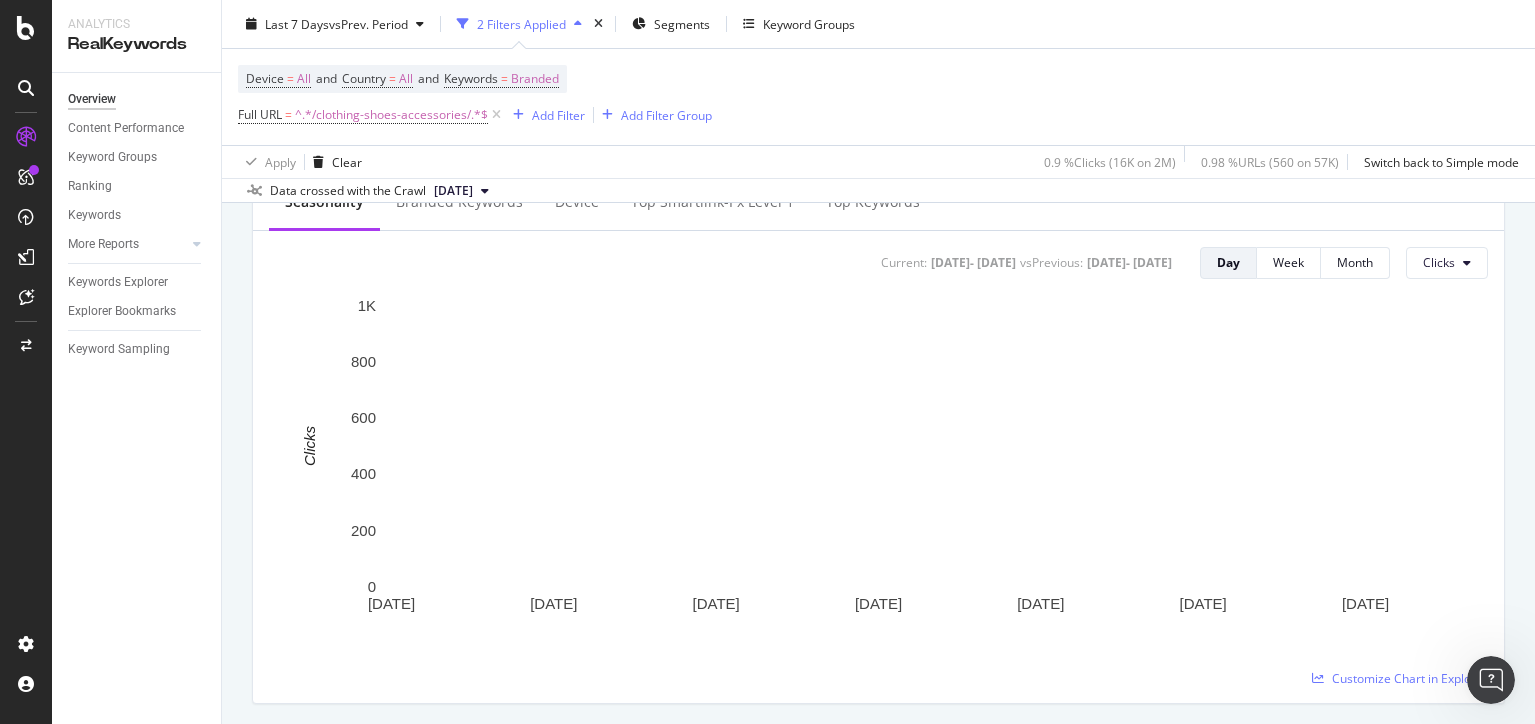 scroll, scrollTop: 0, scrollLeft: 0, axis: both 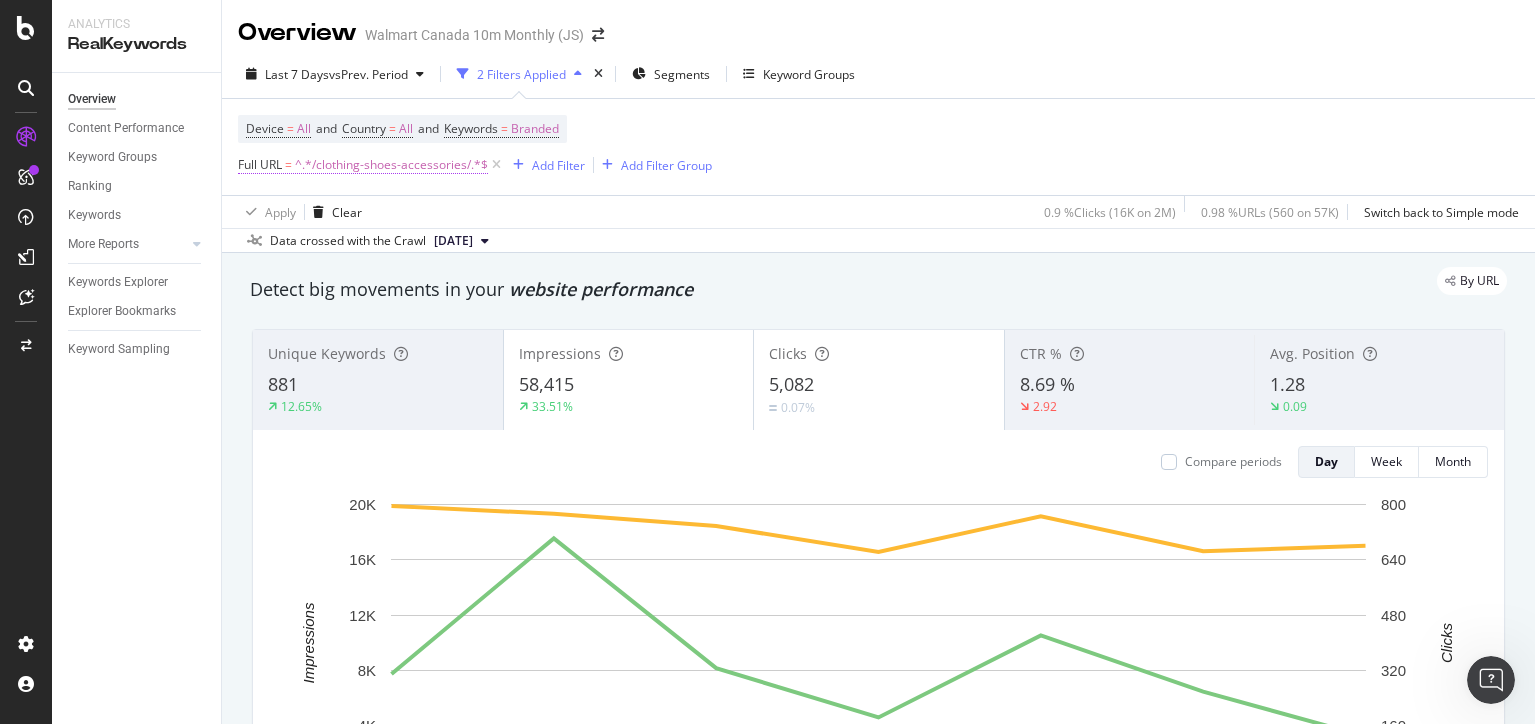 click on "^.*/clothing-shoes-accessories/.*$" at bounding box center (391, 165) 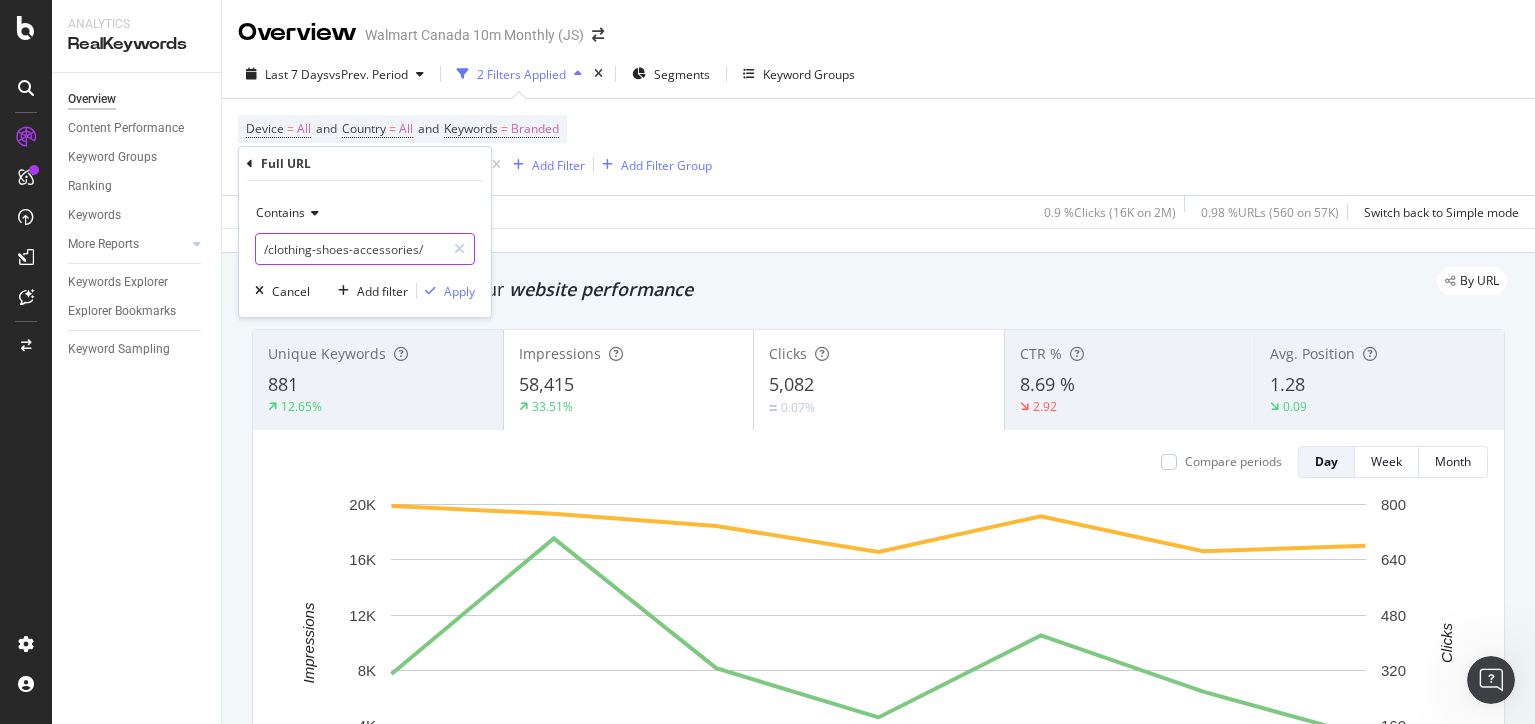 click on "/clothing-shoes-accessories/" at bounding box center (350, 249) 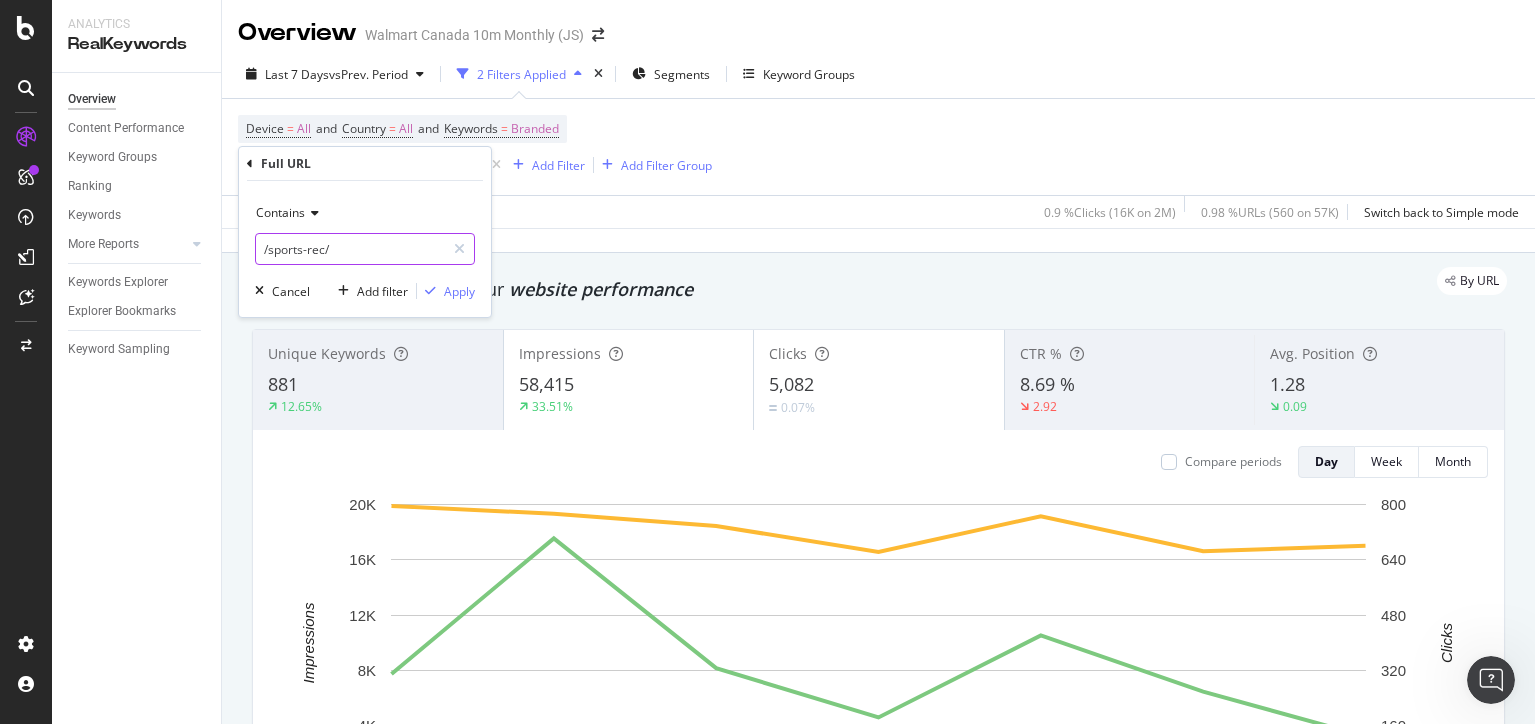 type on "/sports-rec/" 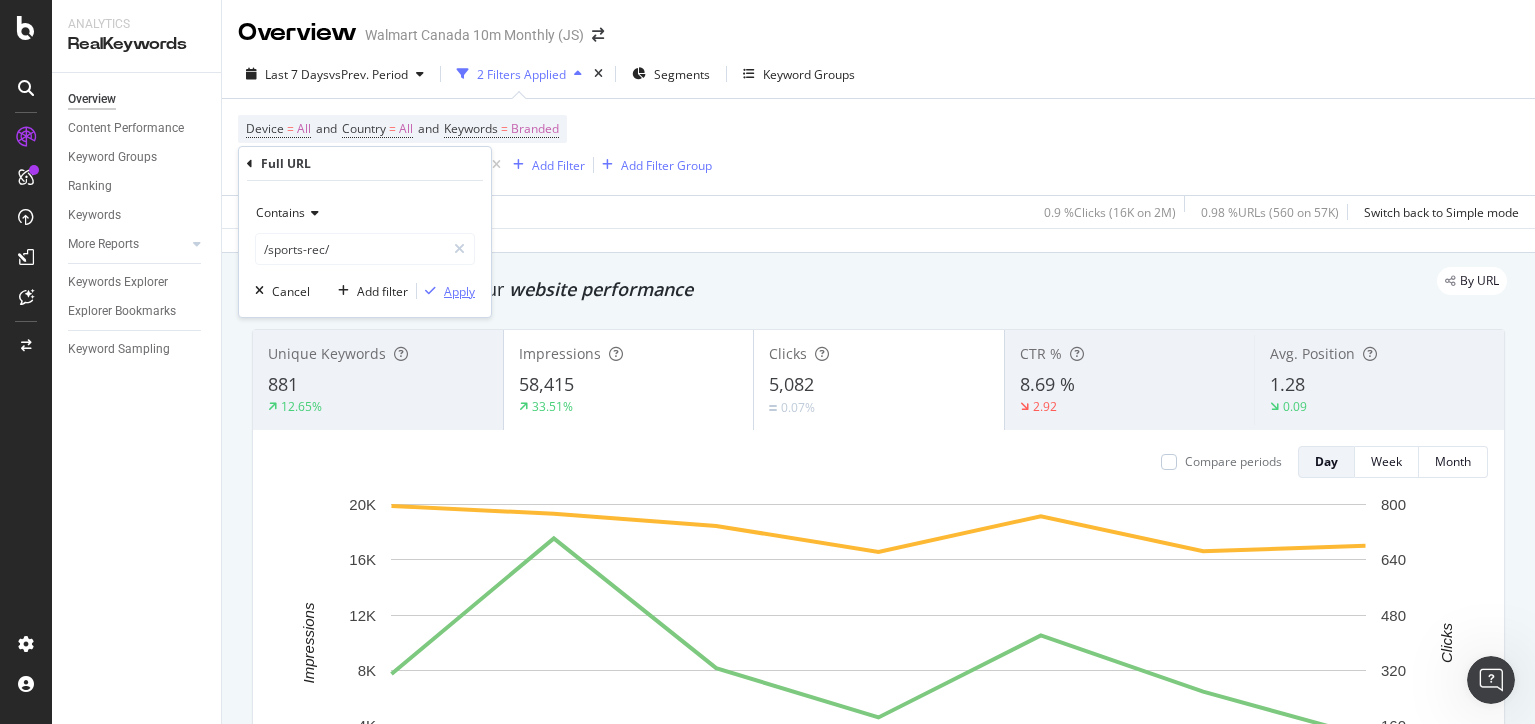 click on "Apply" at bounding box center [459, 291] 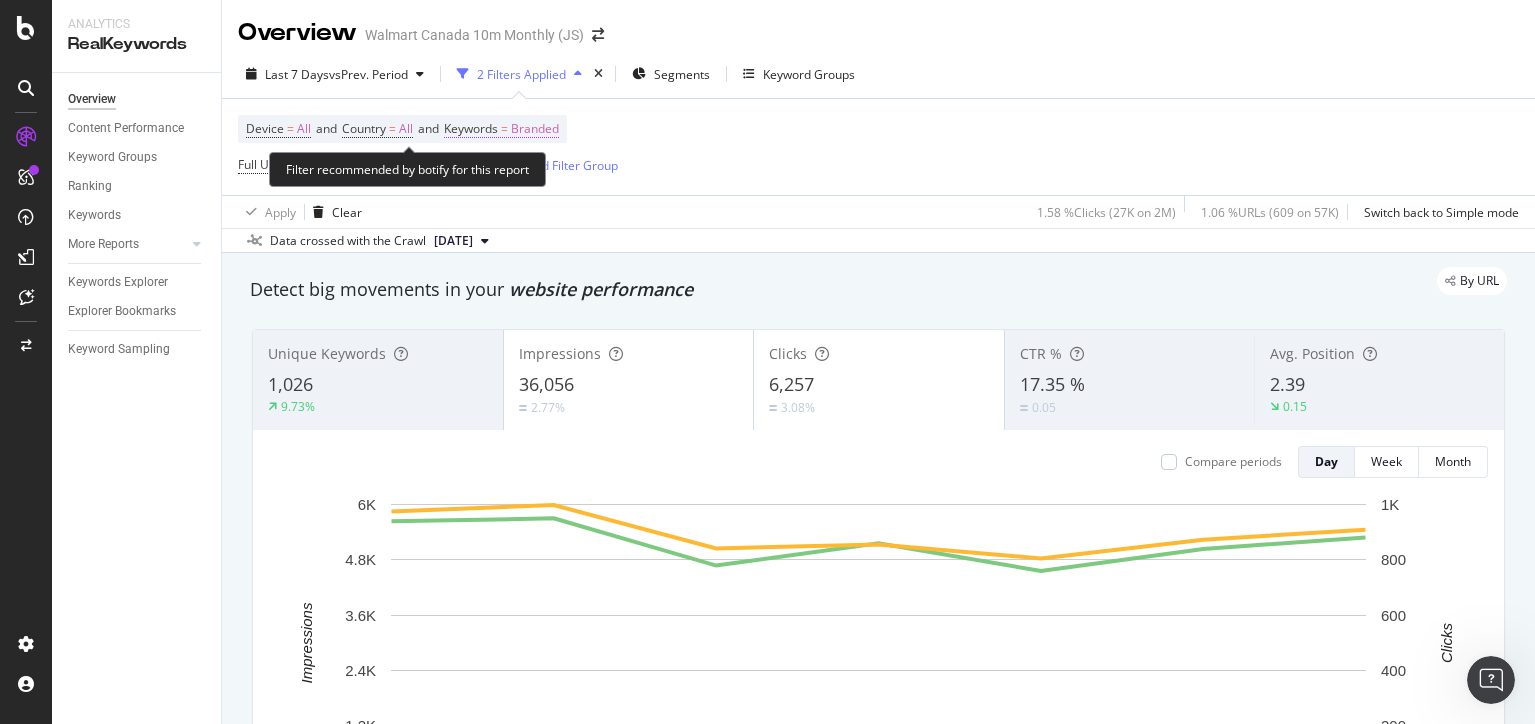 click on "Branded" at bounding box center [535, 129] 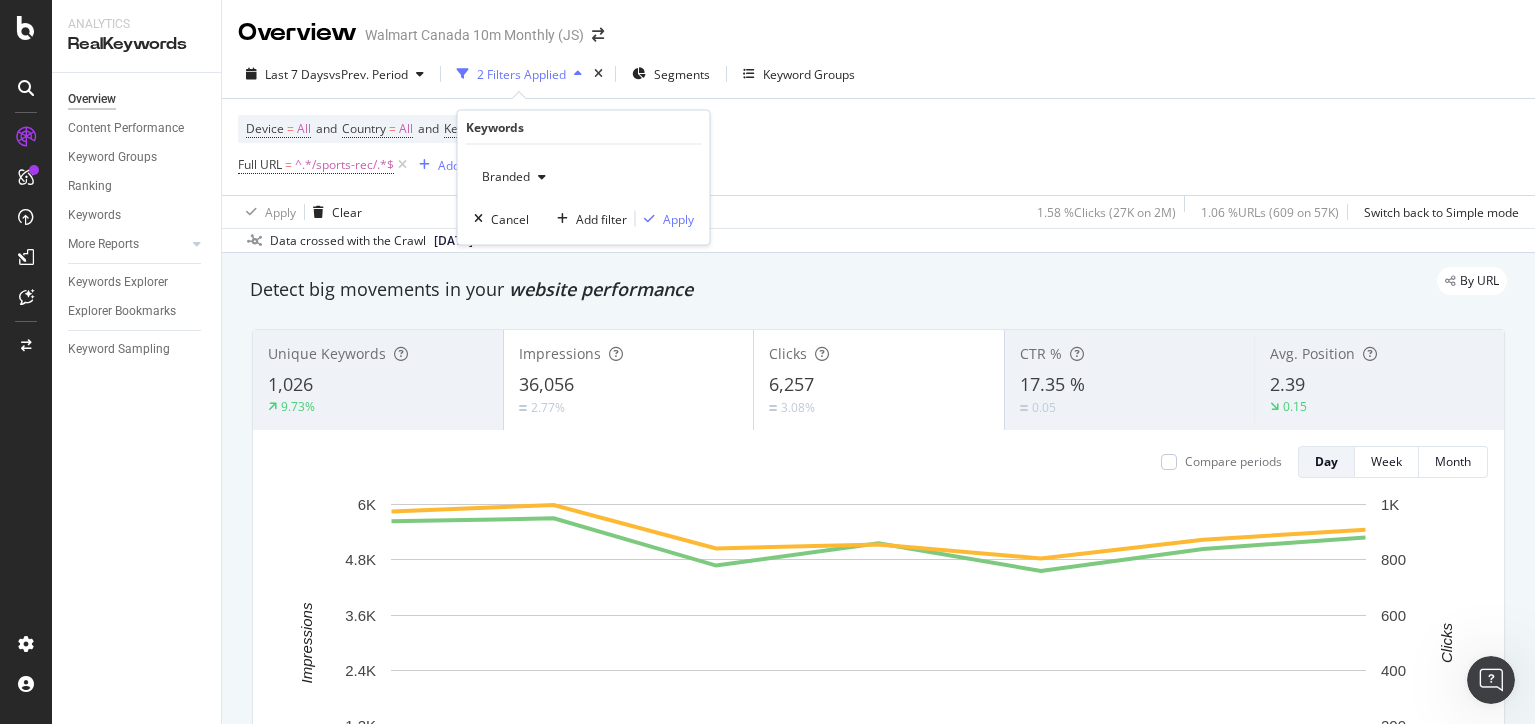 click at bounding box center (542, 177) 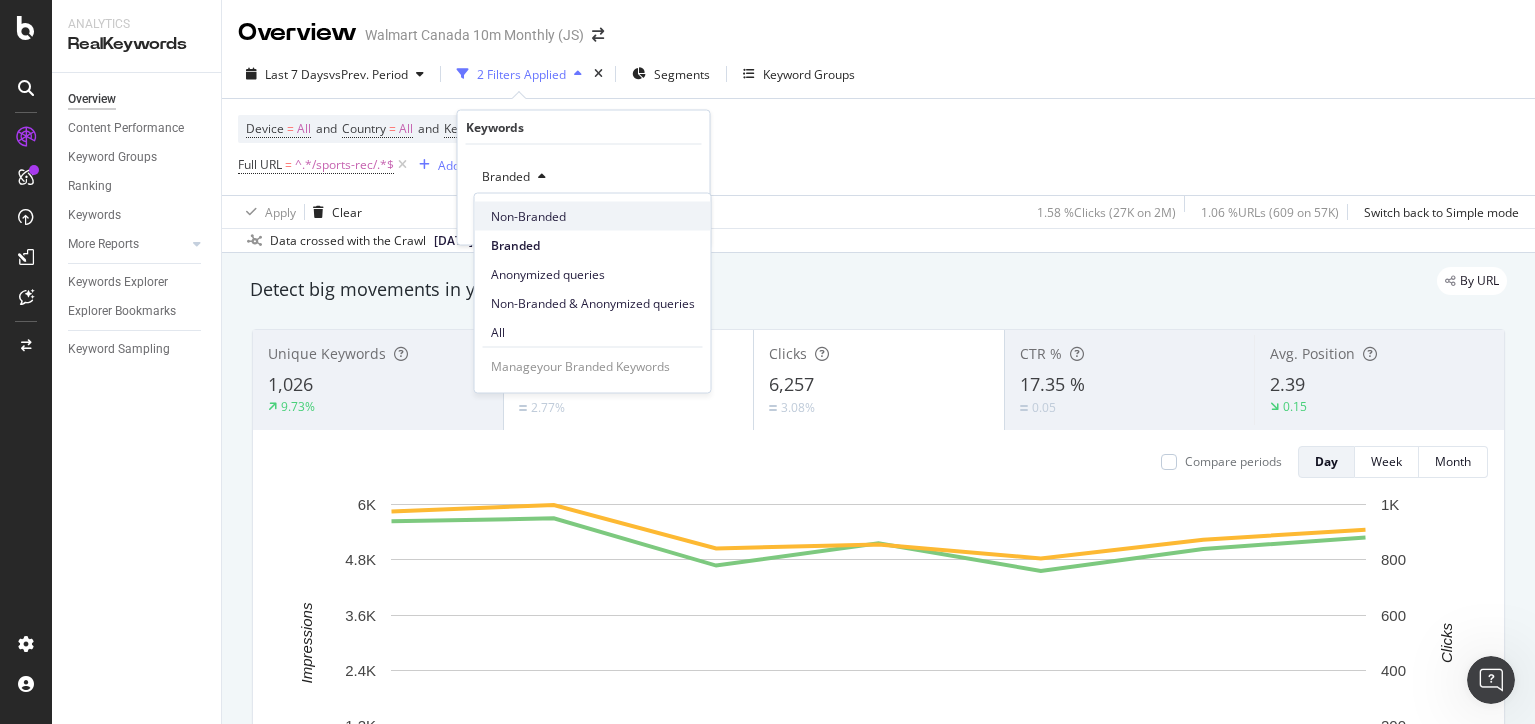 click on "Non-Branded" at bounding box center (593, 216) 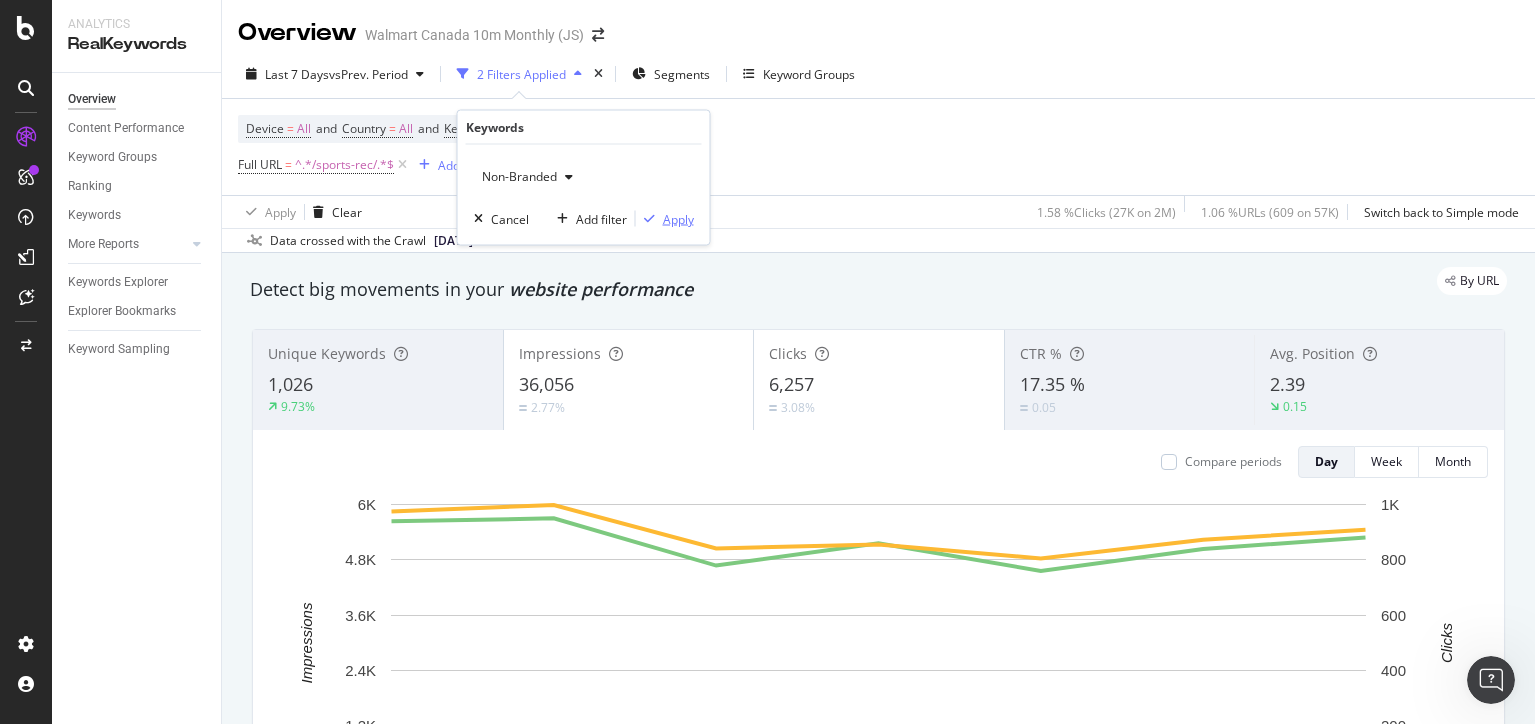 click on "Apply" at bounding box center [678, 218] 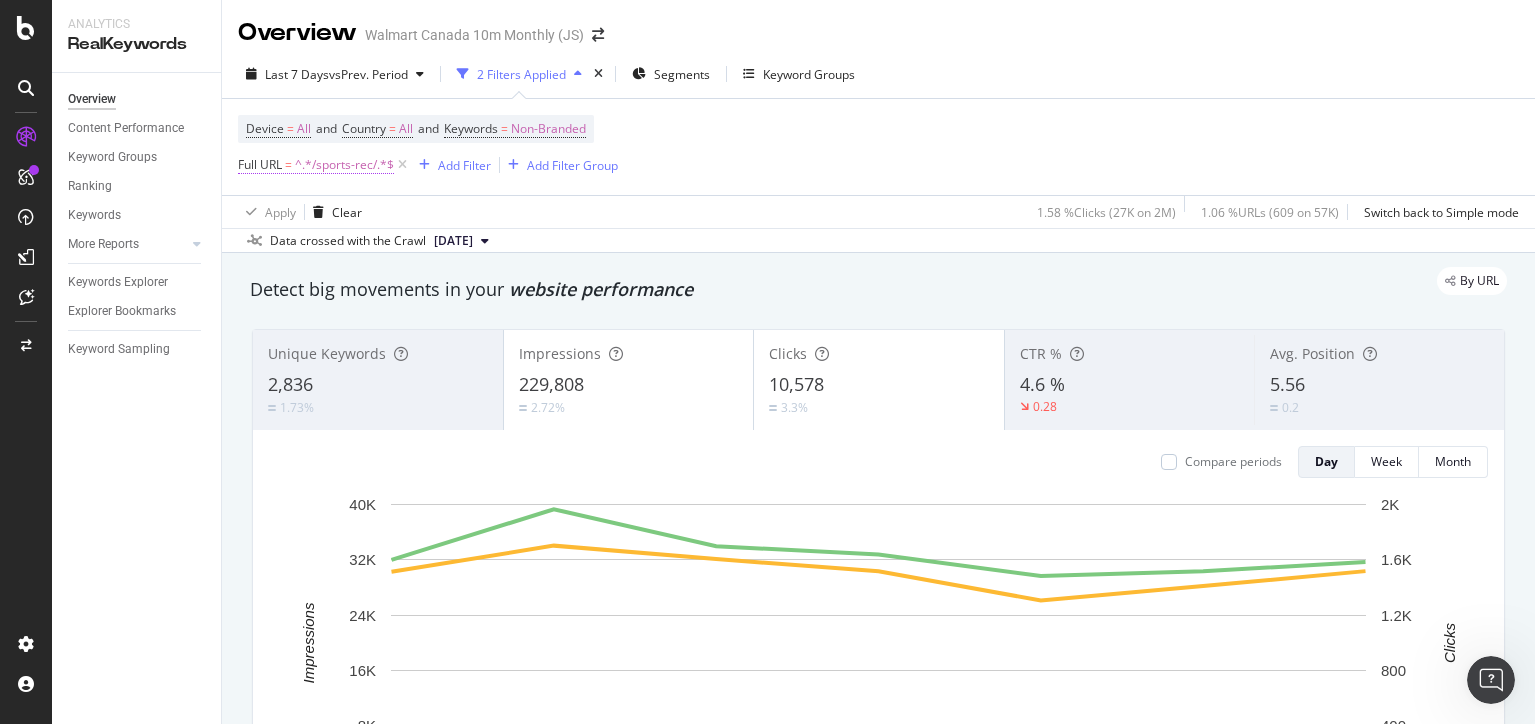 click on "^.*/sports-rec/.*$" at bounding box center [344, 165] 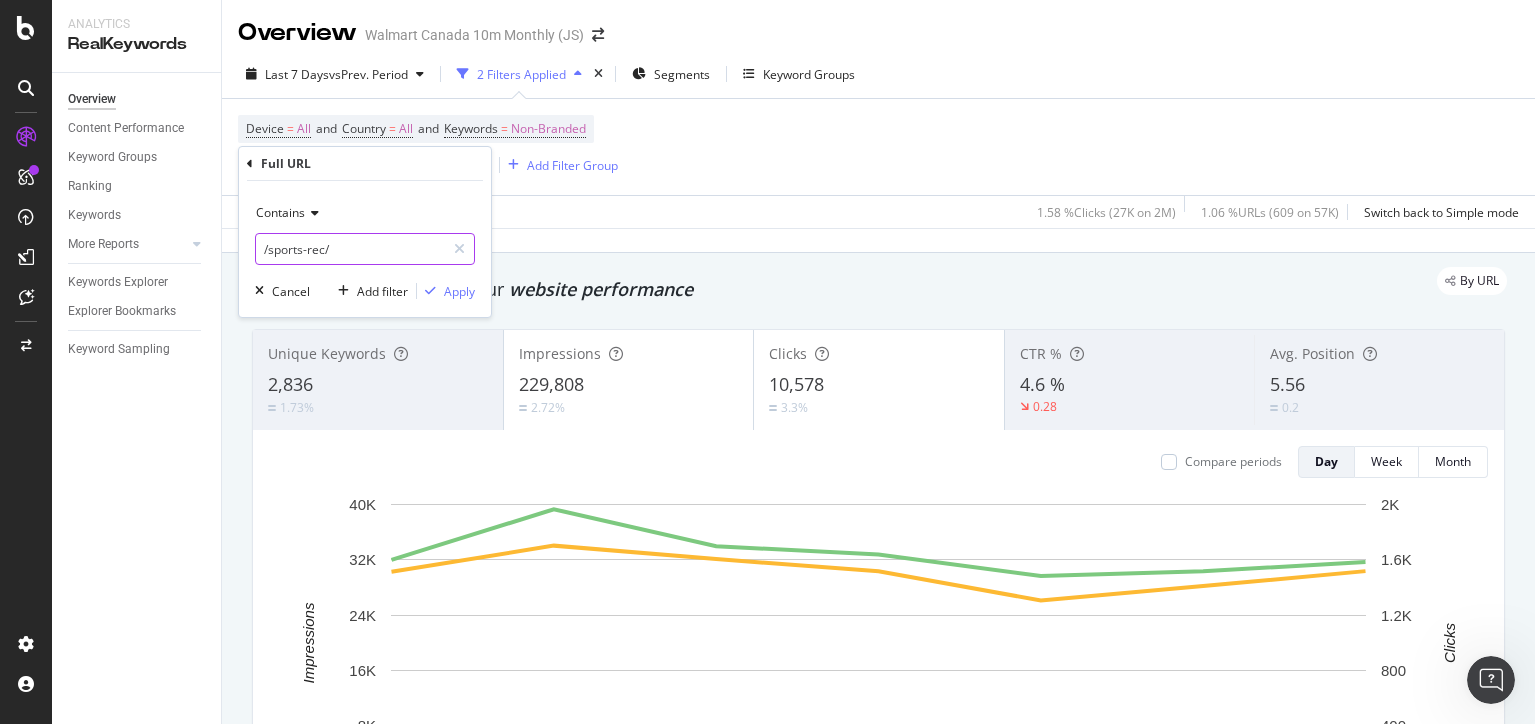 click on "/sports-rec/" at bounding box center [350, 249] 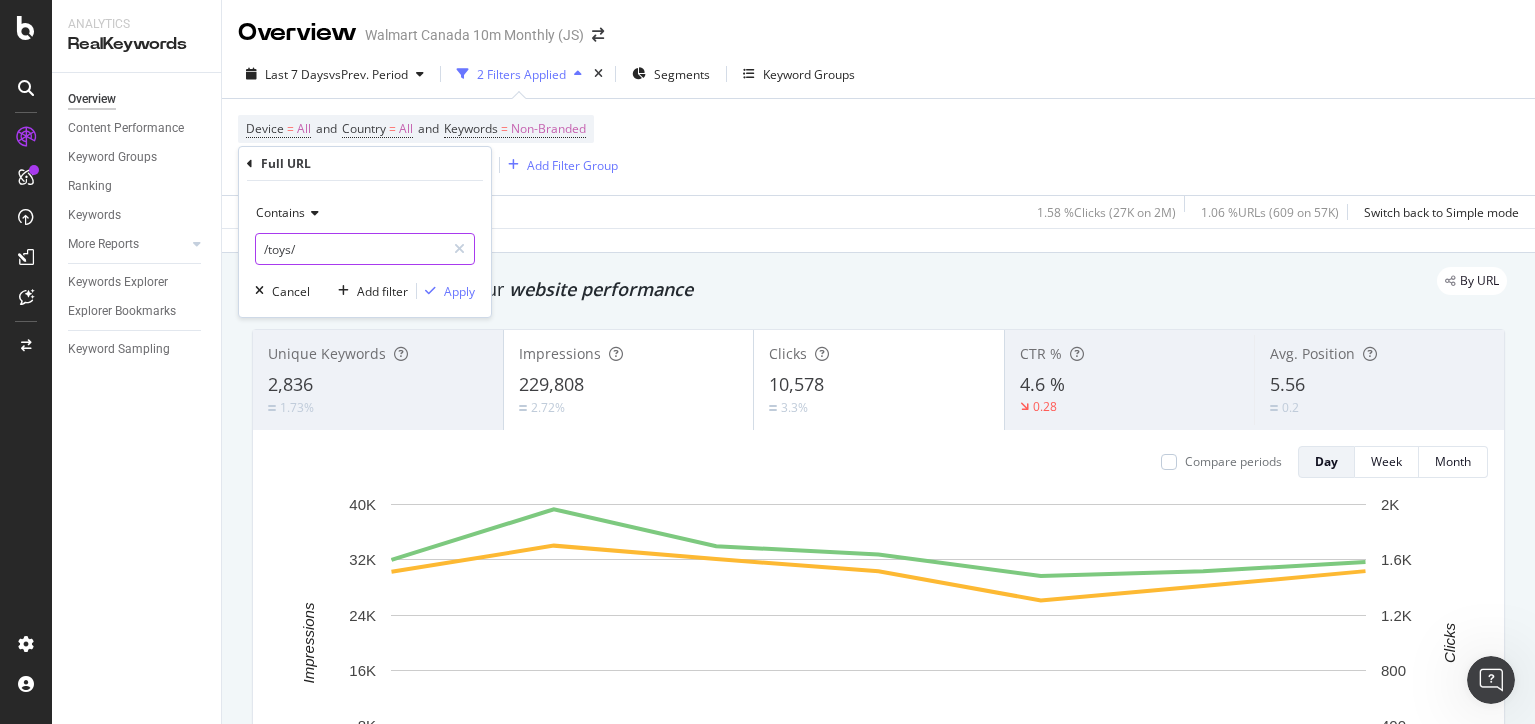 type on "/toys/" 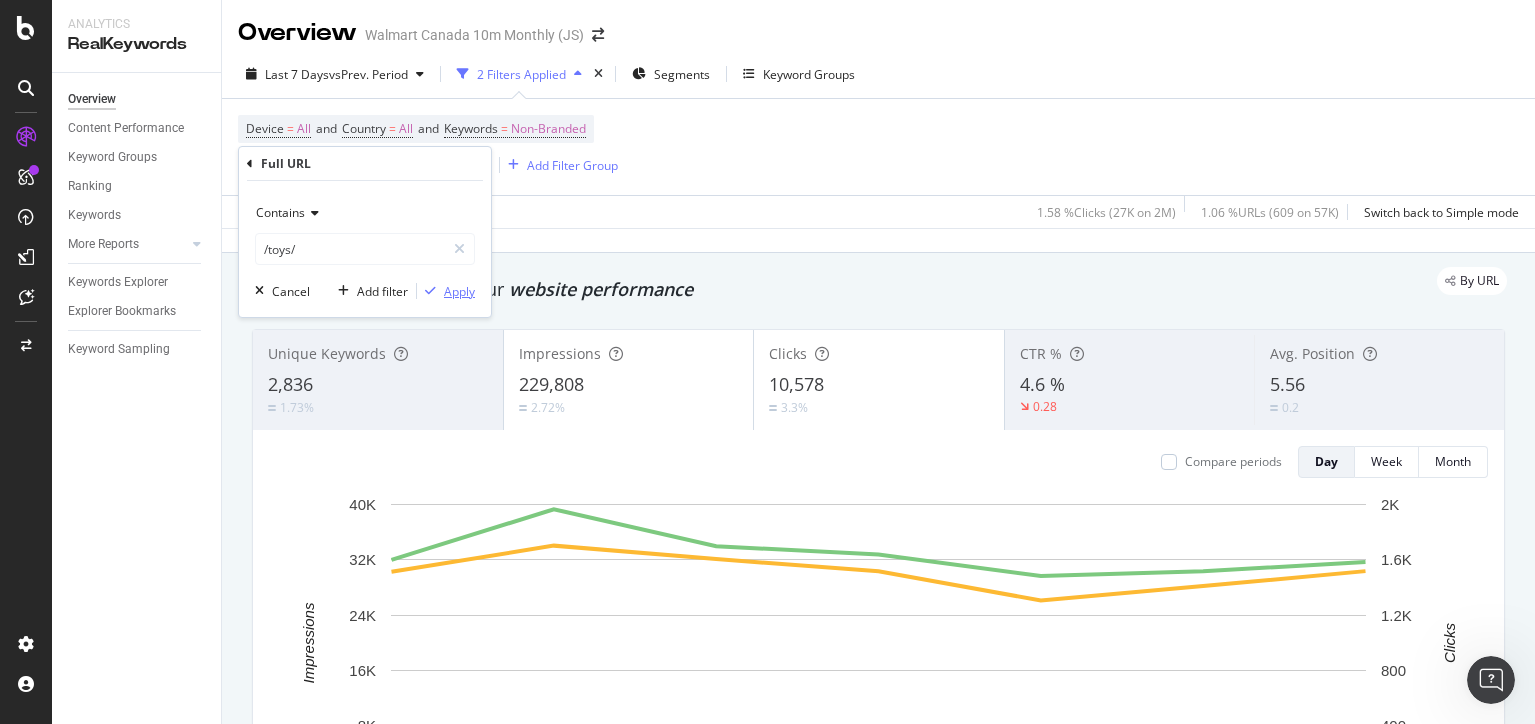 click on "Apply" at bounding box center [446, 291] 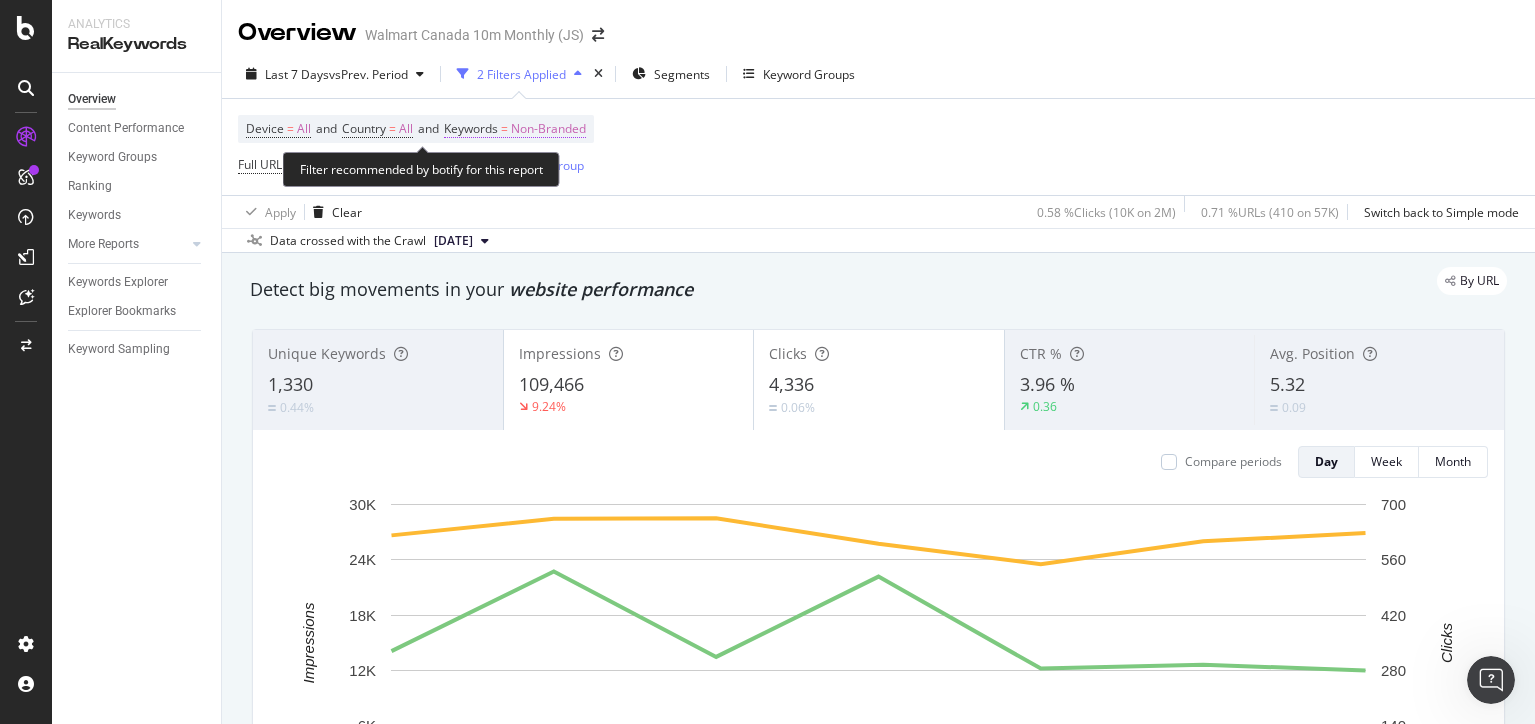 click on "Non-Branded" at bounding box center [548, 129] 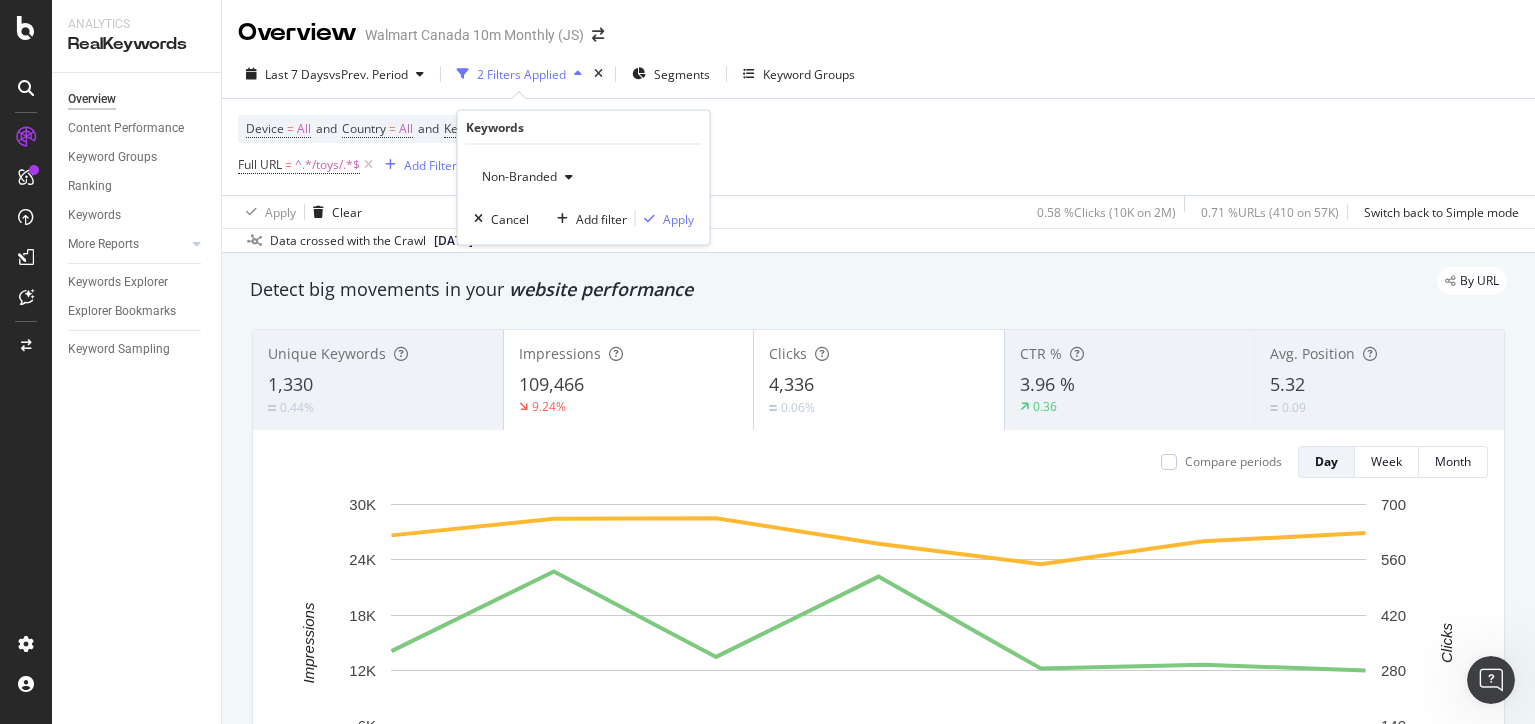click on "Non-Branded" at bounding box center (515, 176) 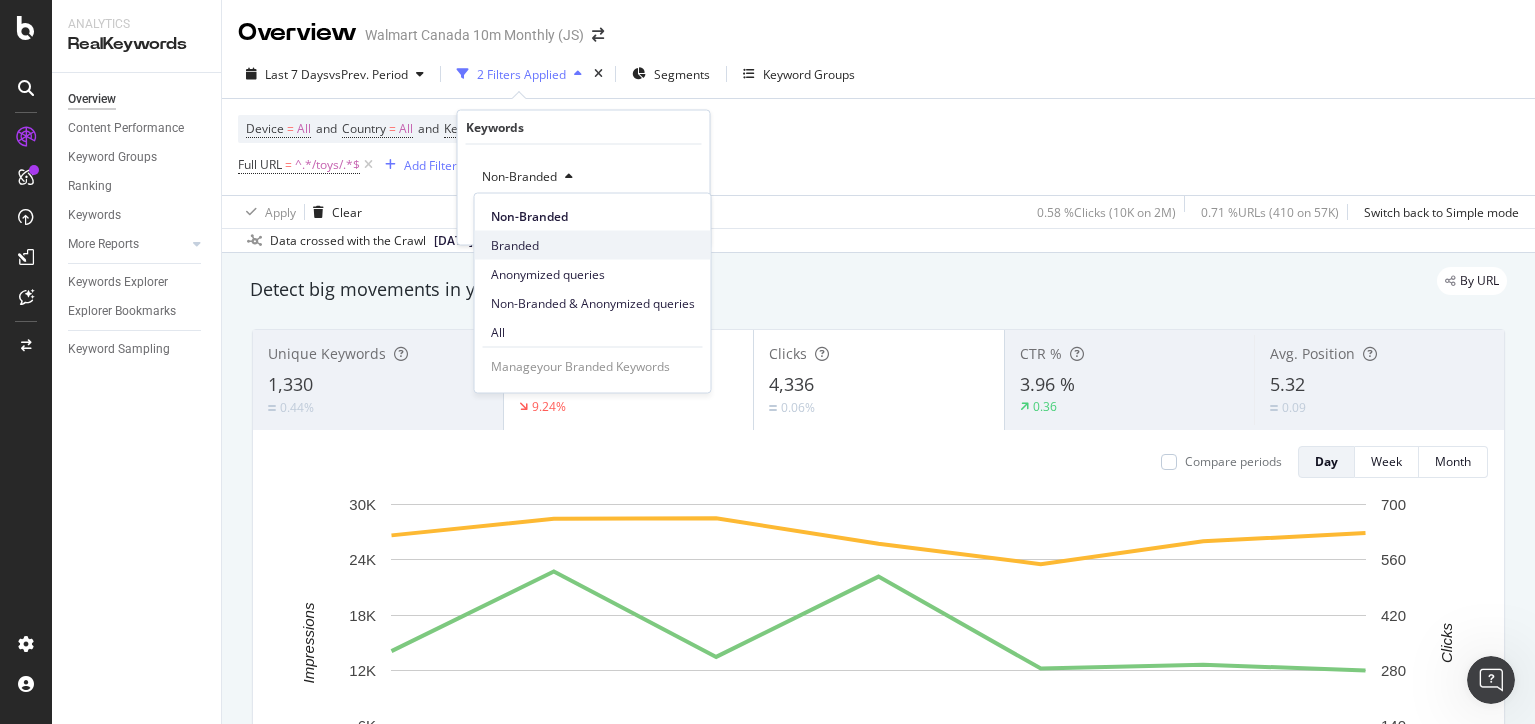 click on "Branded" at bounding box center (593, 245) 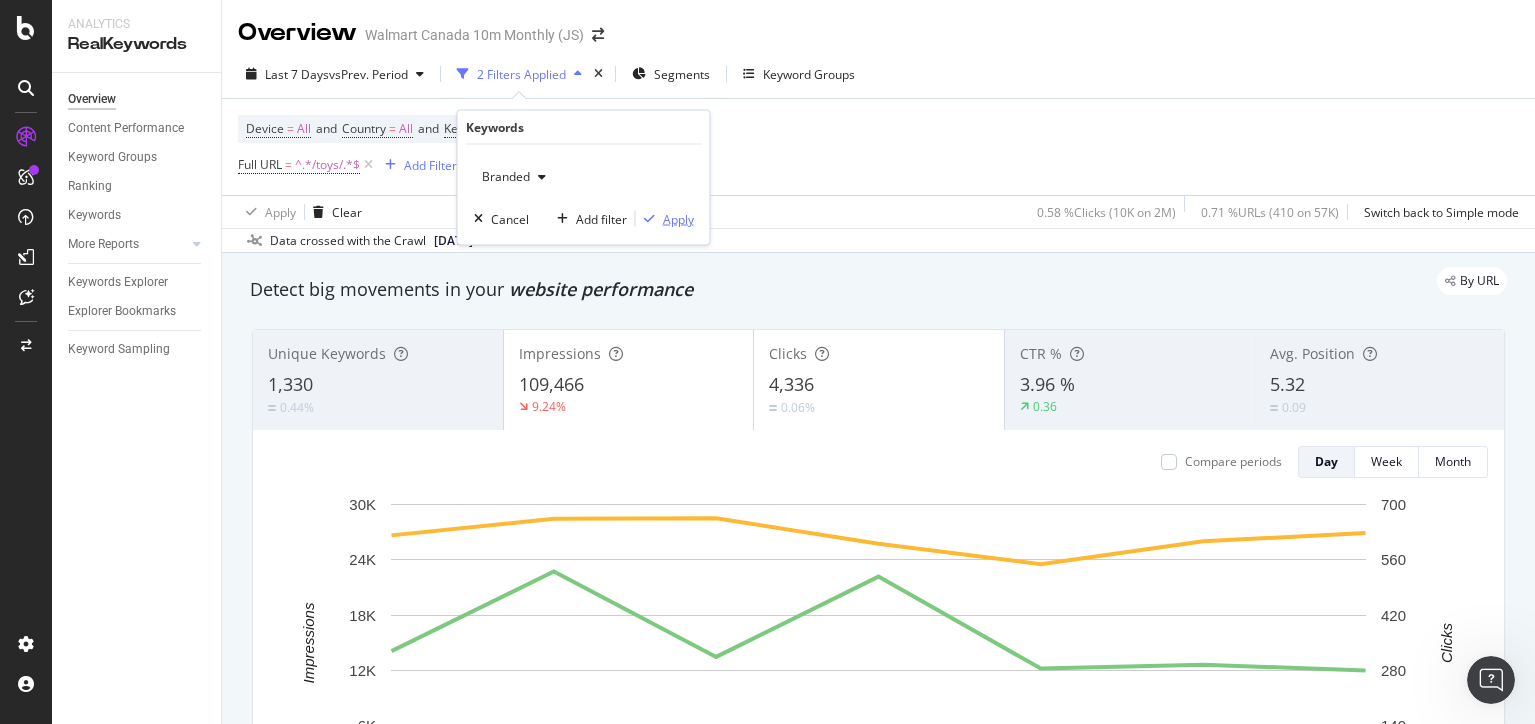 click on "Apply" at bounding box center [678, 218] 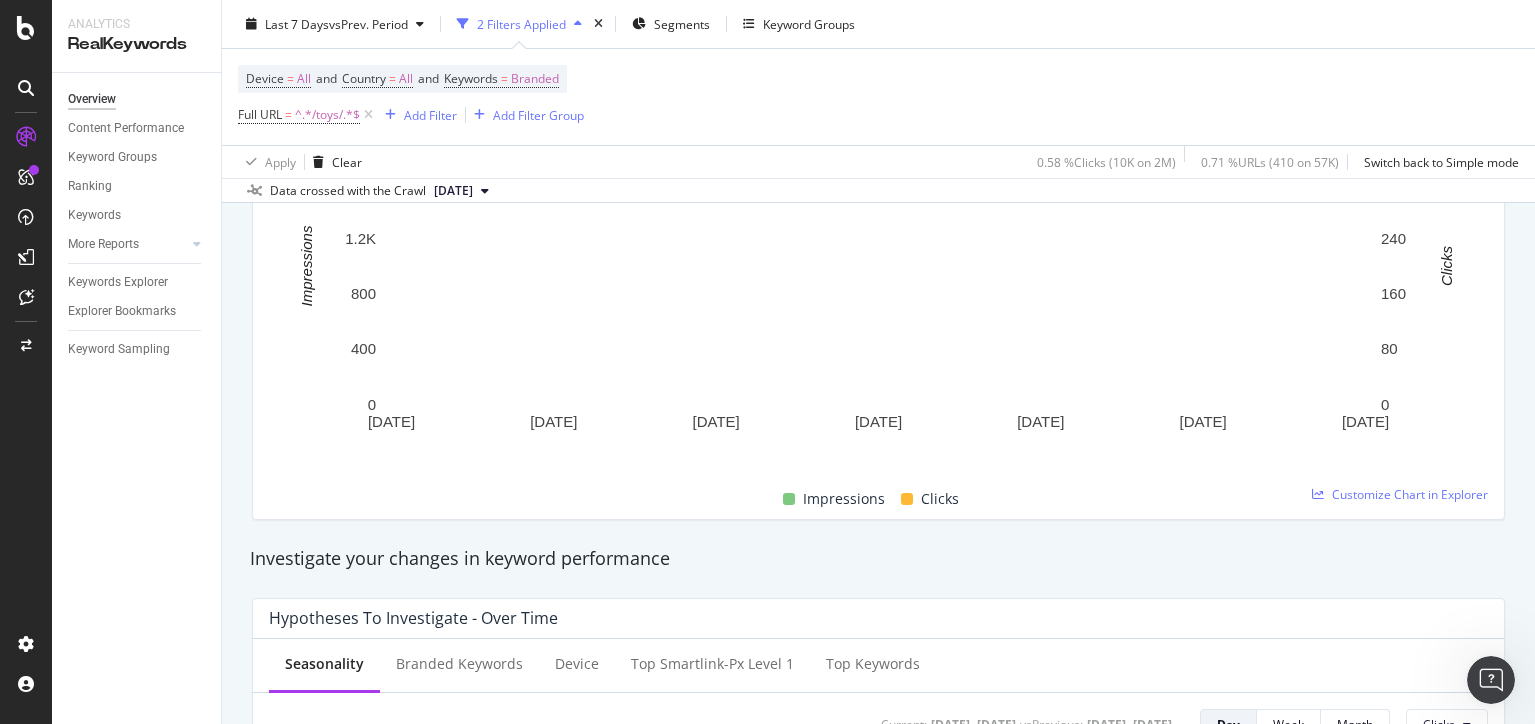 scroll, scrollTop: 0, scrollLeft: 0, axis: both 